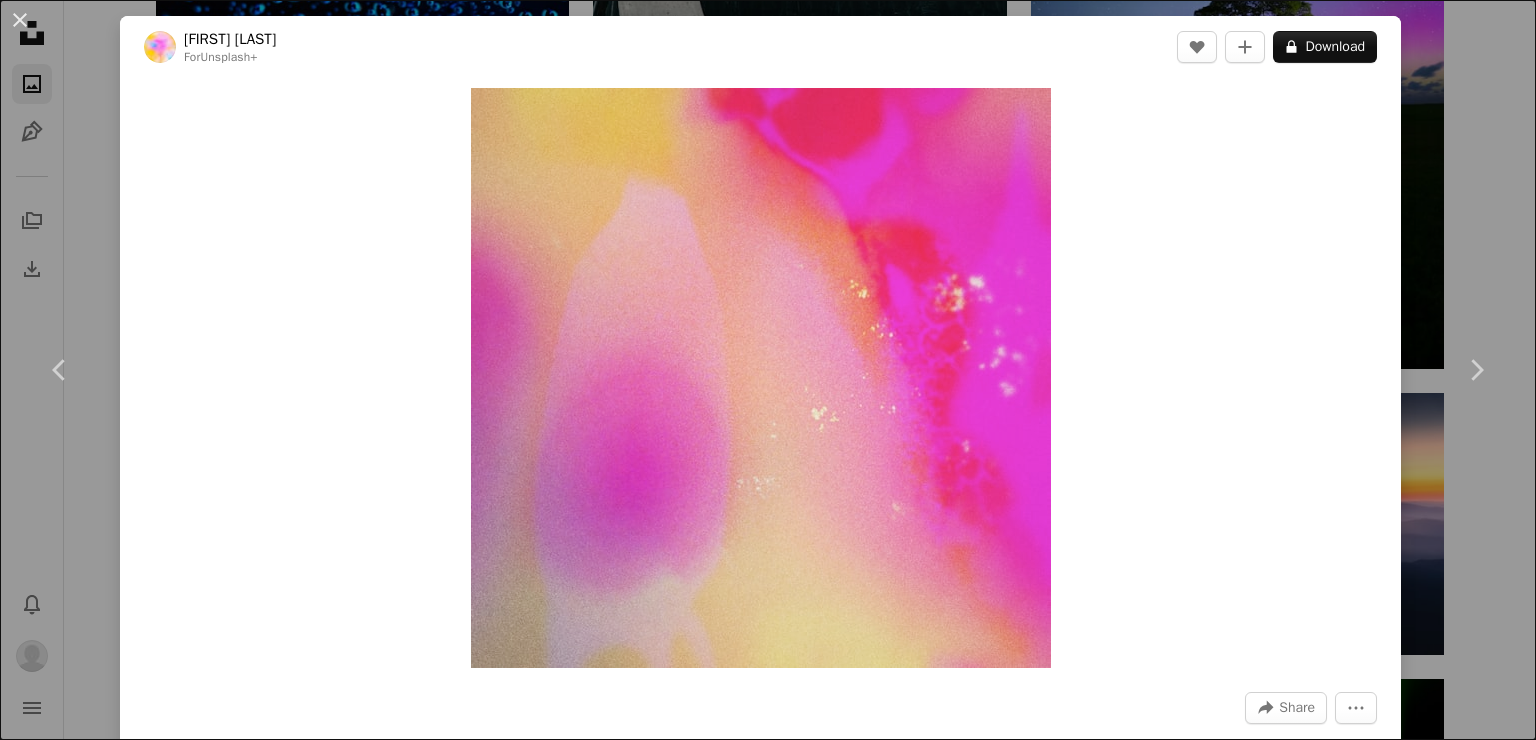 scroll, scrollTop: 21530, scrollLeft: 0, axis: vertical 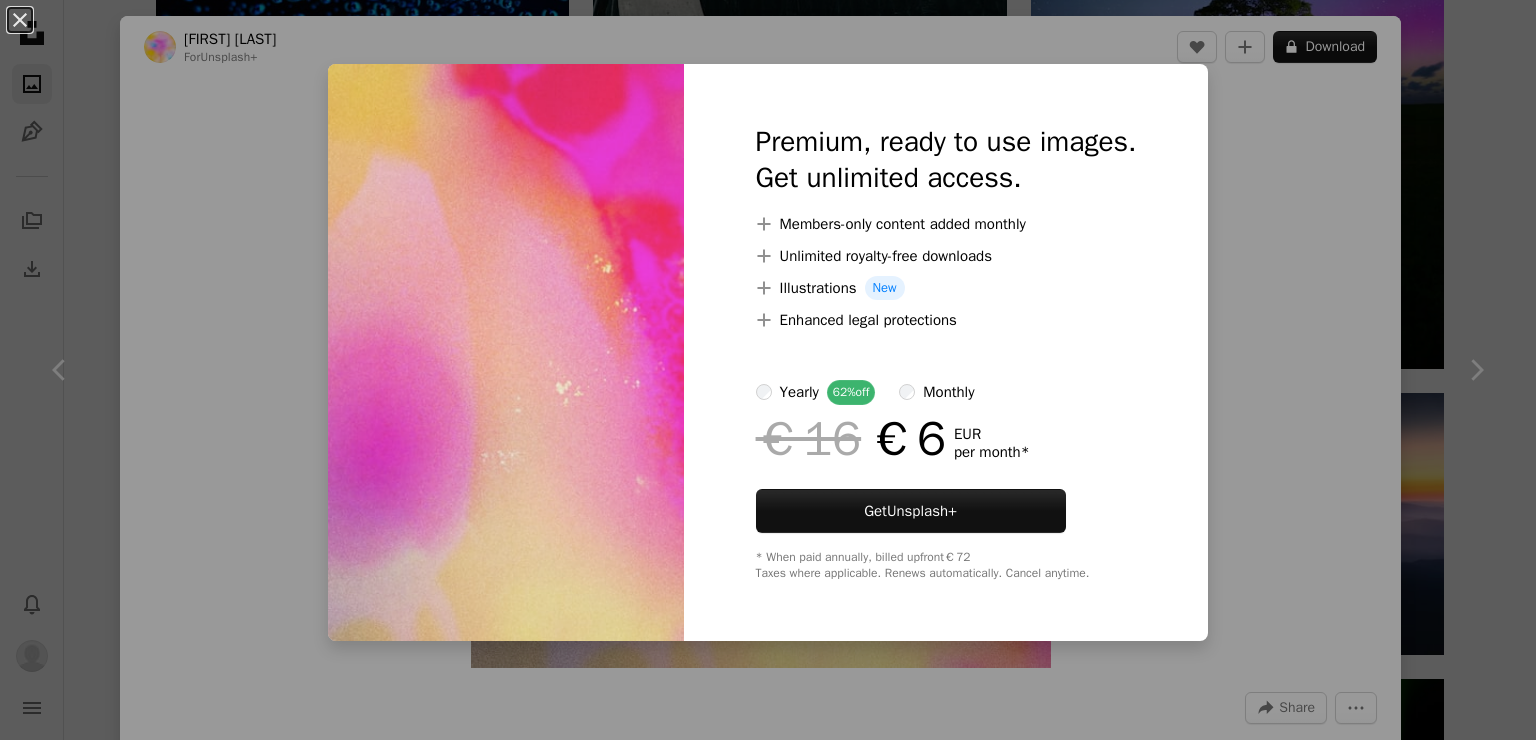 drag, startPoint x: 1268, startPoint y: 196, endPoint x: 753, endPoint y: 379, distance: 546.54736 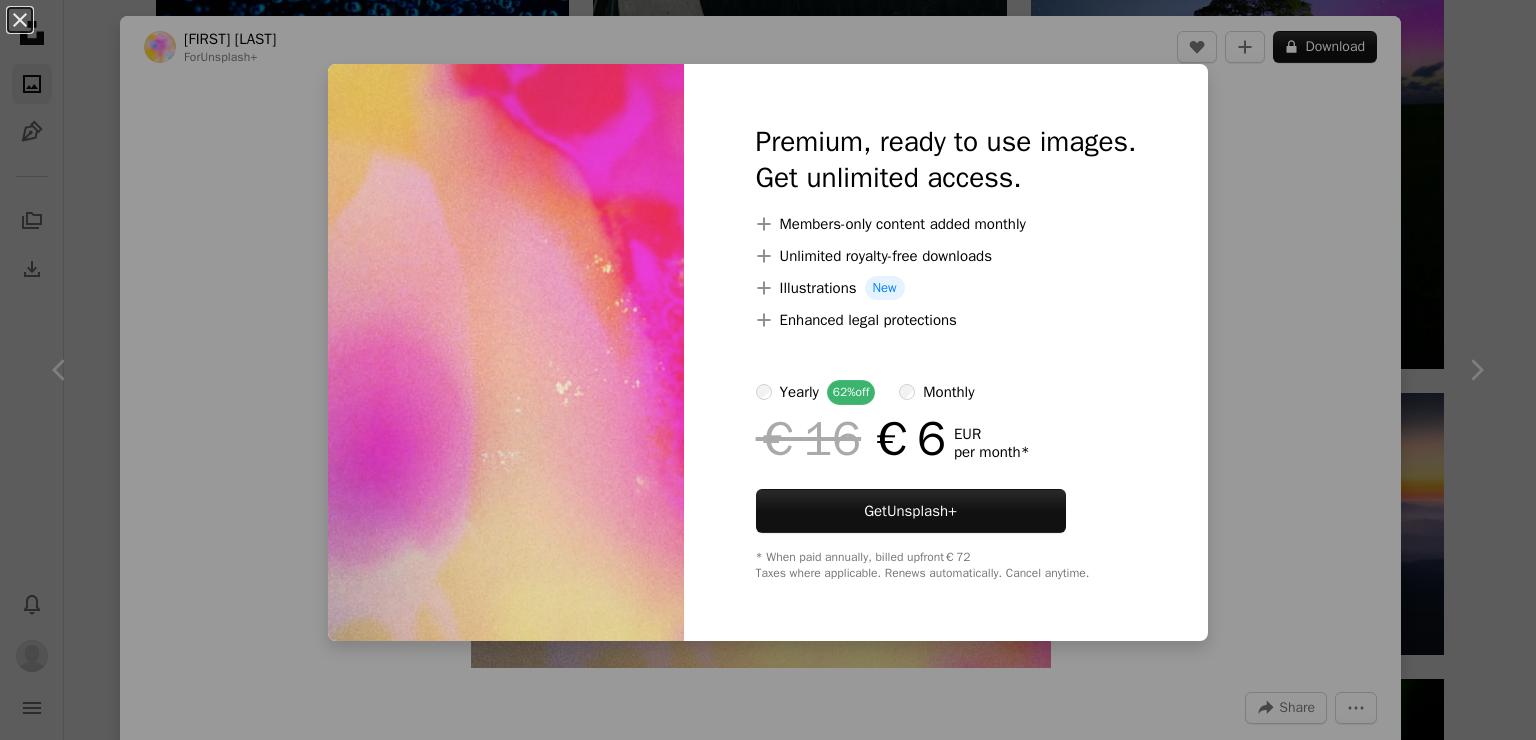 click at bounding box center [761, 378] 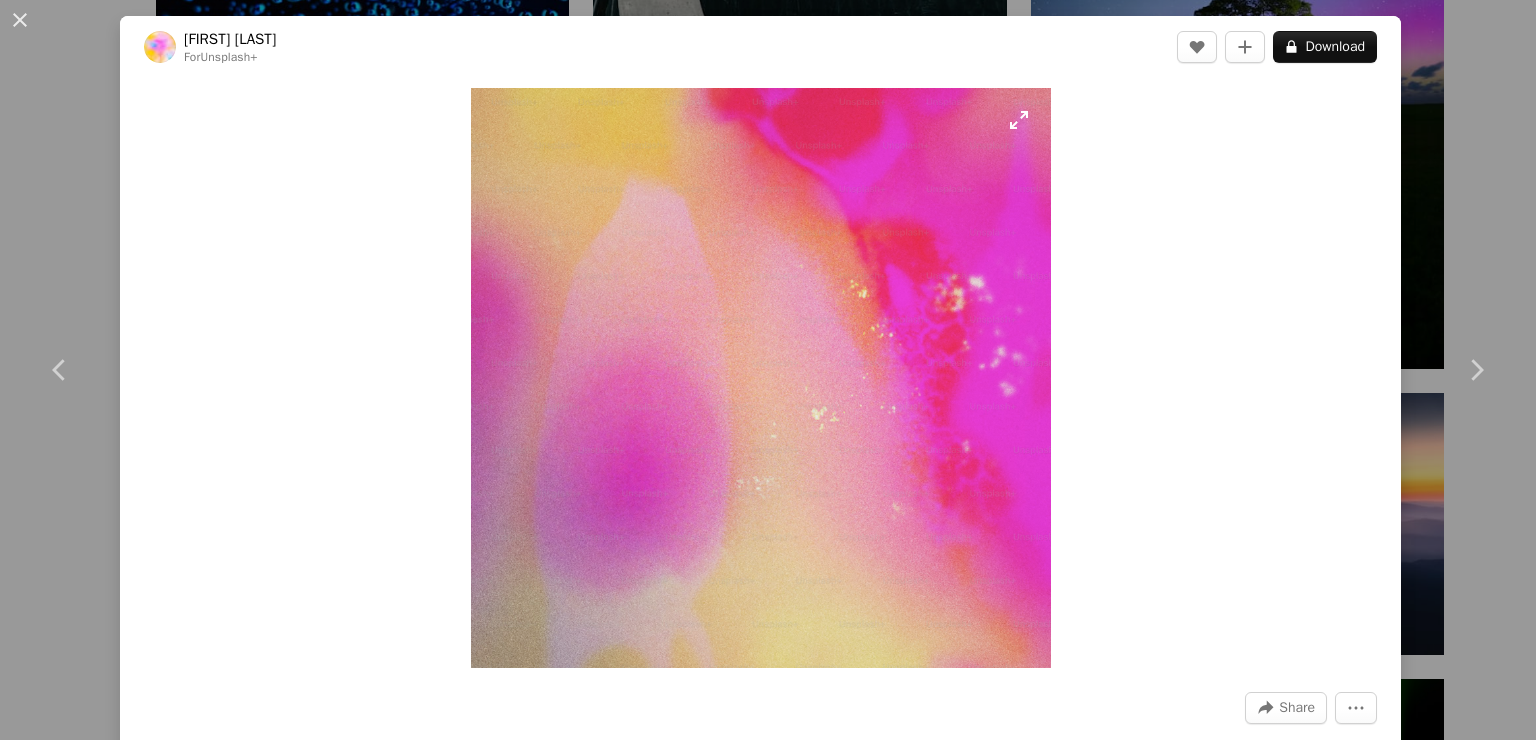 scroll, scrollTop: 384, scrollLeft: 0, axis: vertical 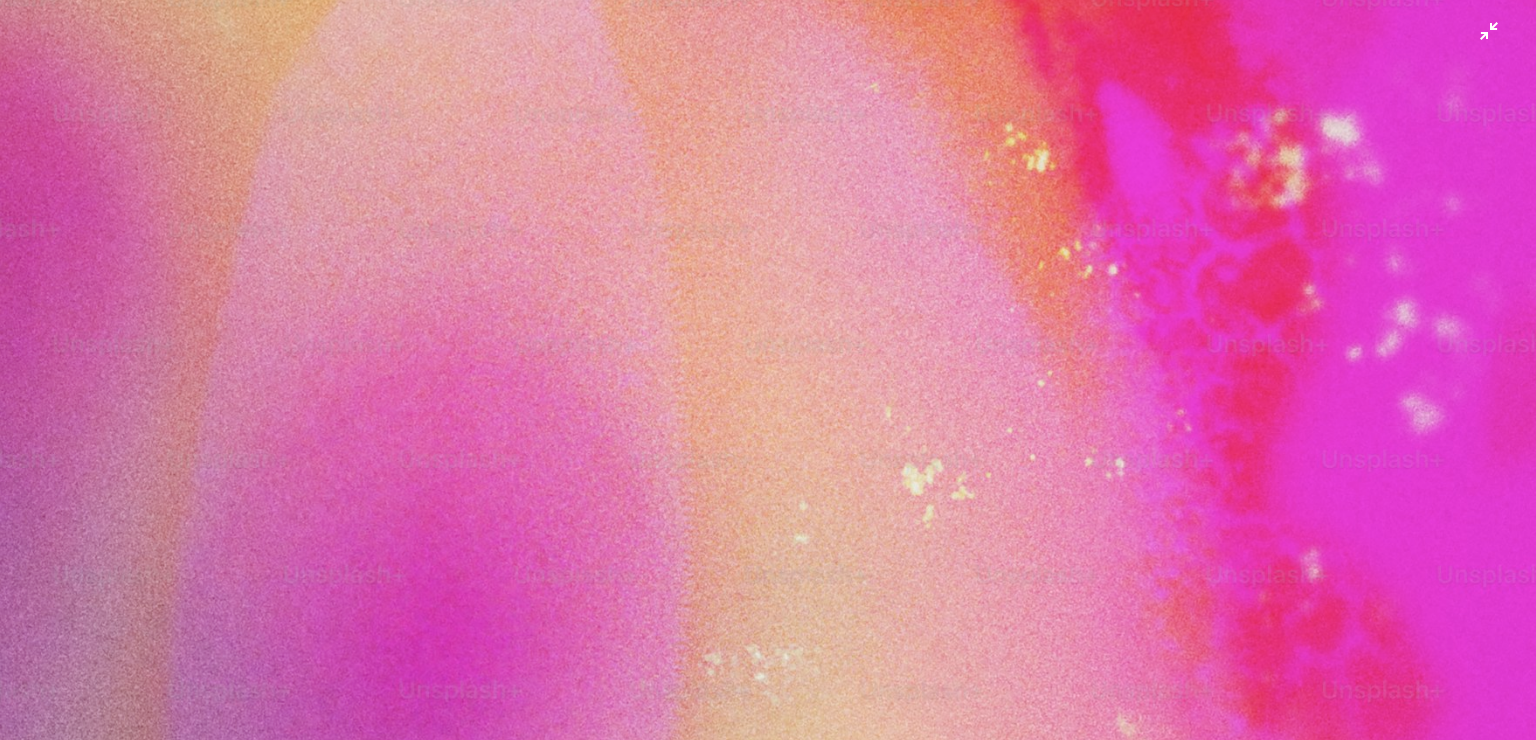 click at bounding box center [768, 384] 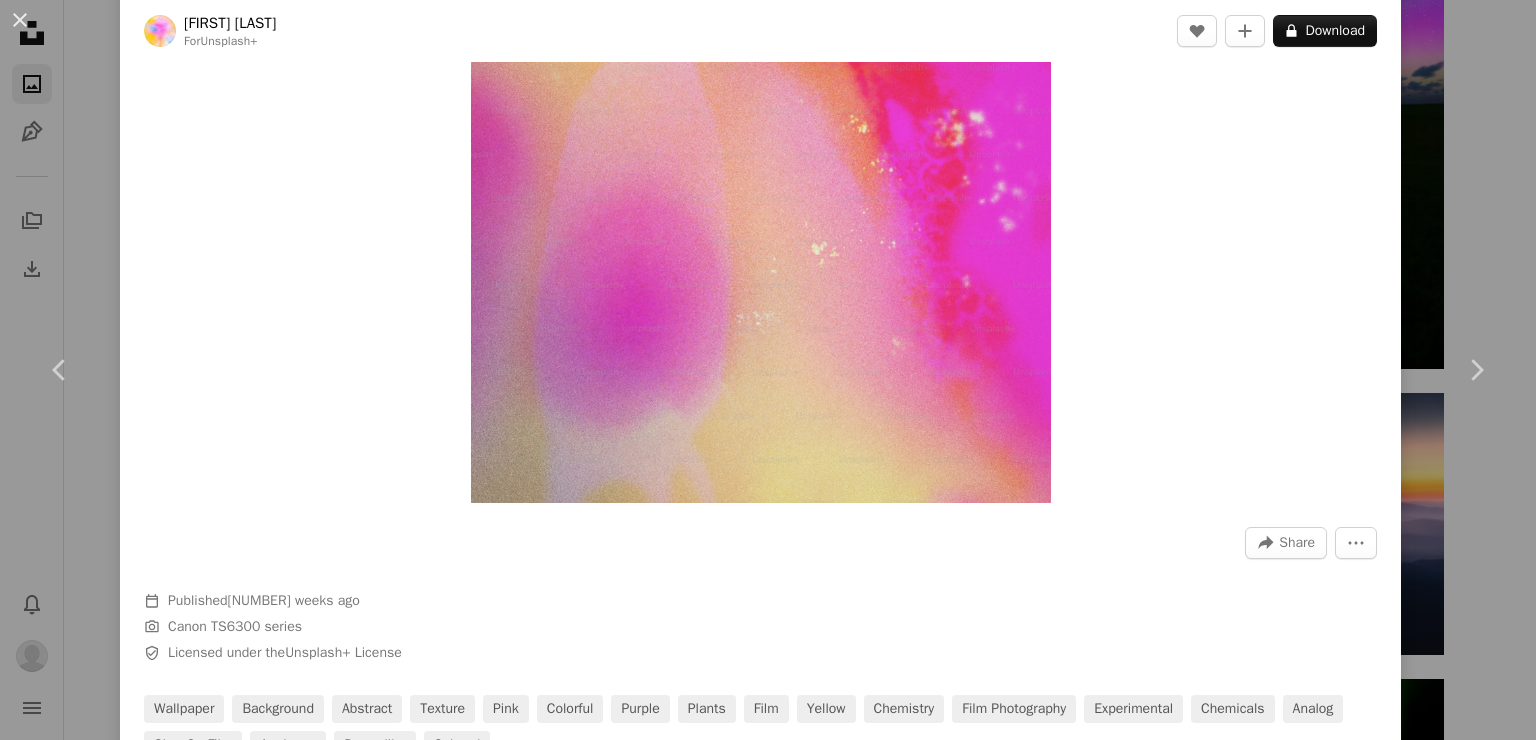 scroll, scrollTop: 0, scrollLeft: 0, axis: both 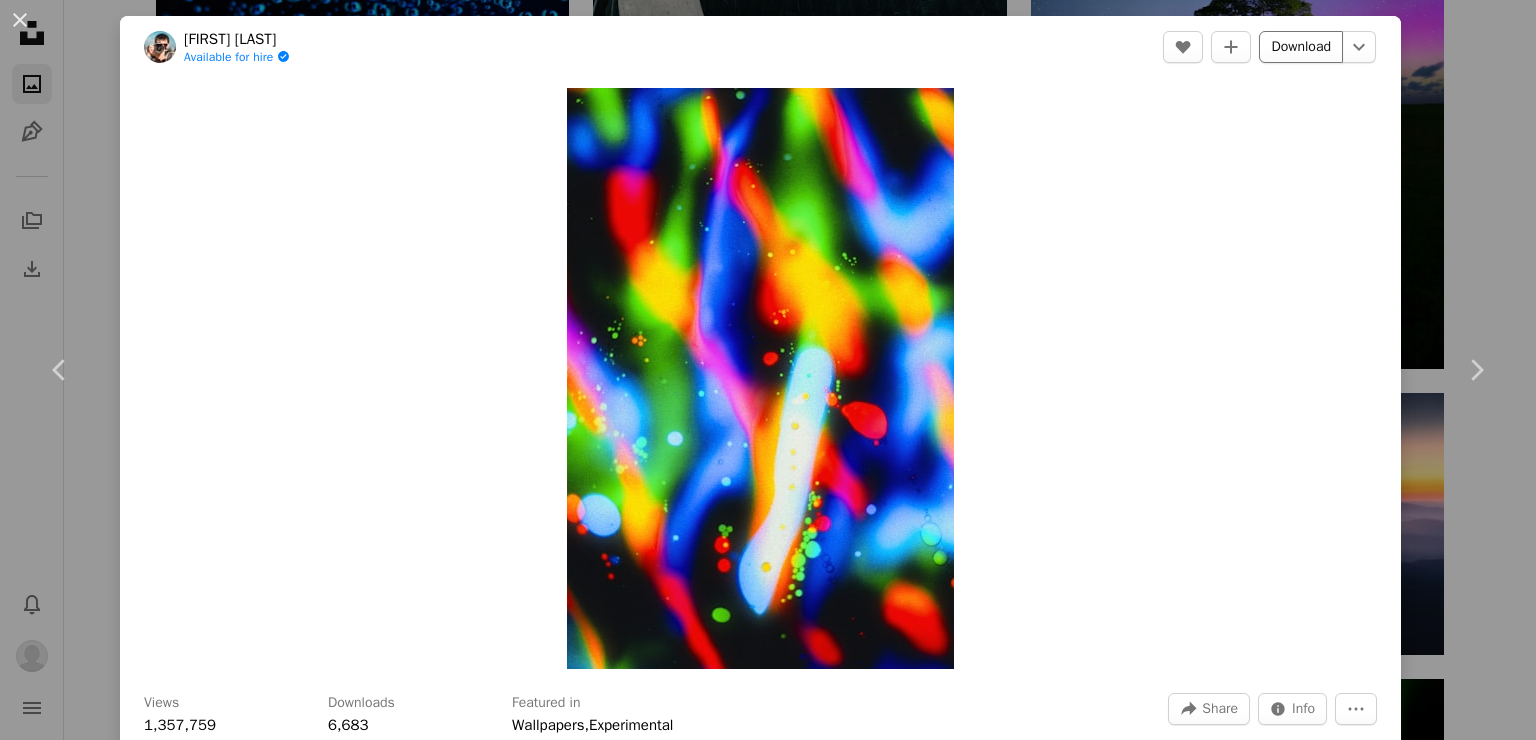 click on "Download" at bounding box center [1301, 47] 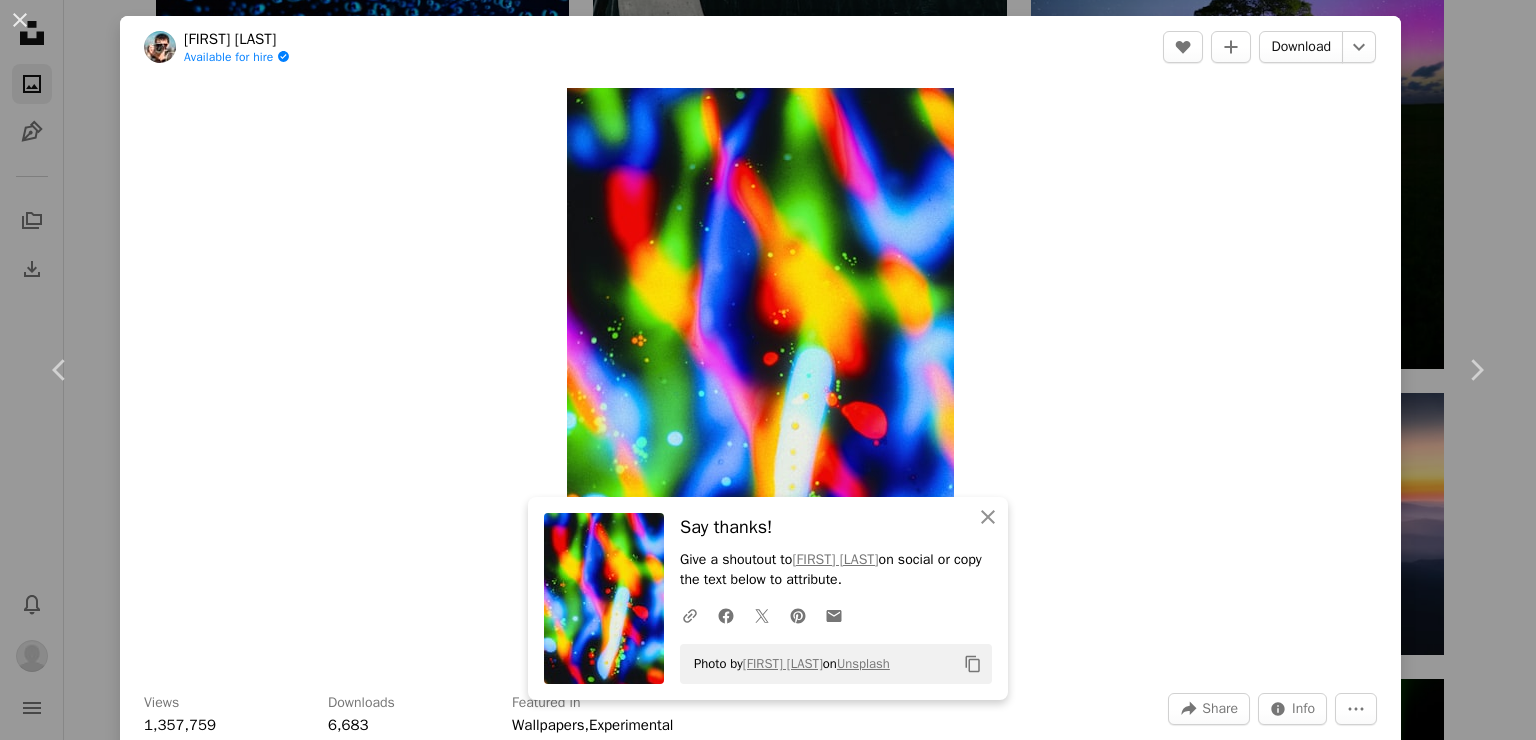scroll, scrollTop: 700, scrollLeft: 0, axis: vertical 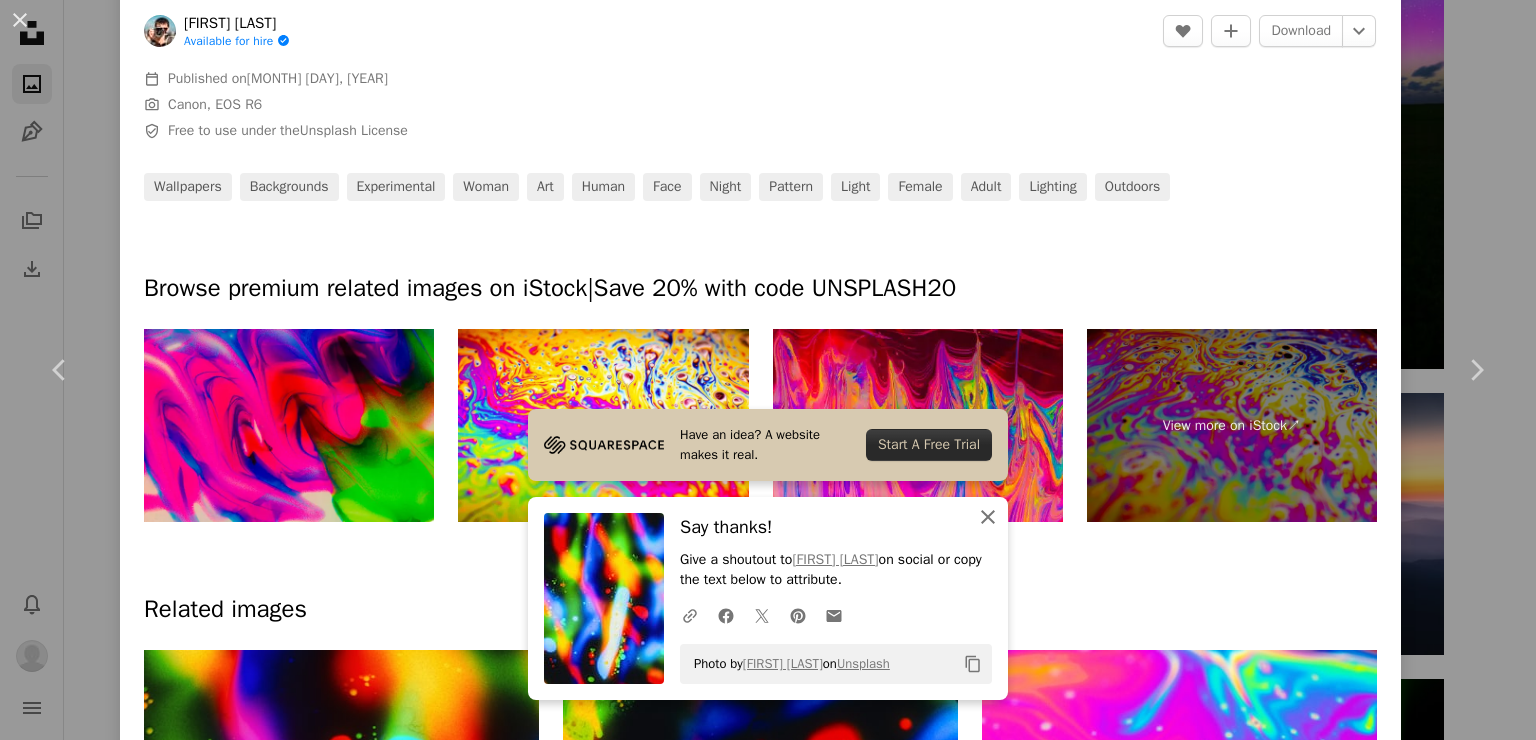 click on "An X shape" 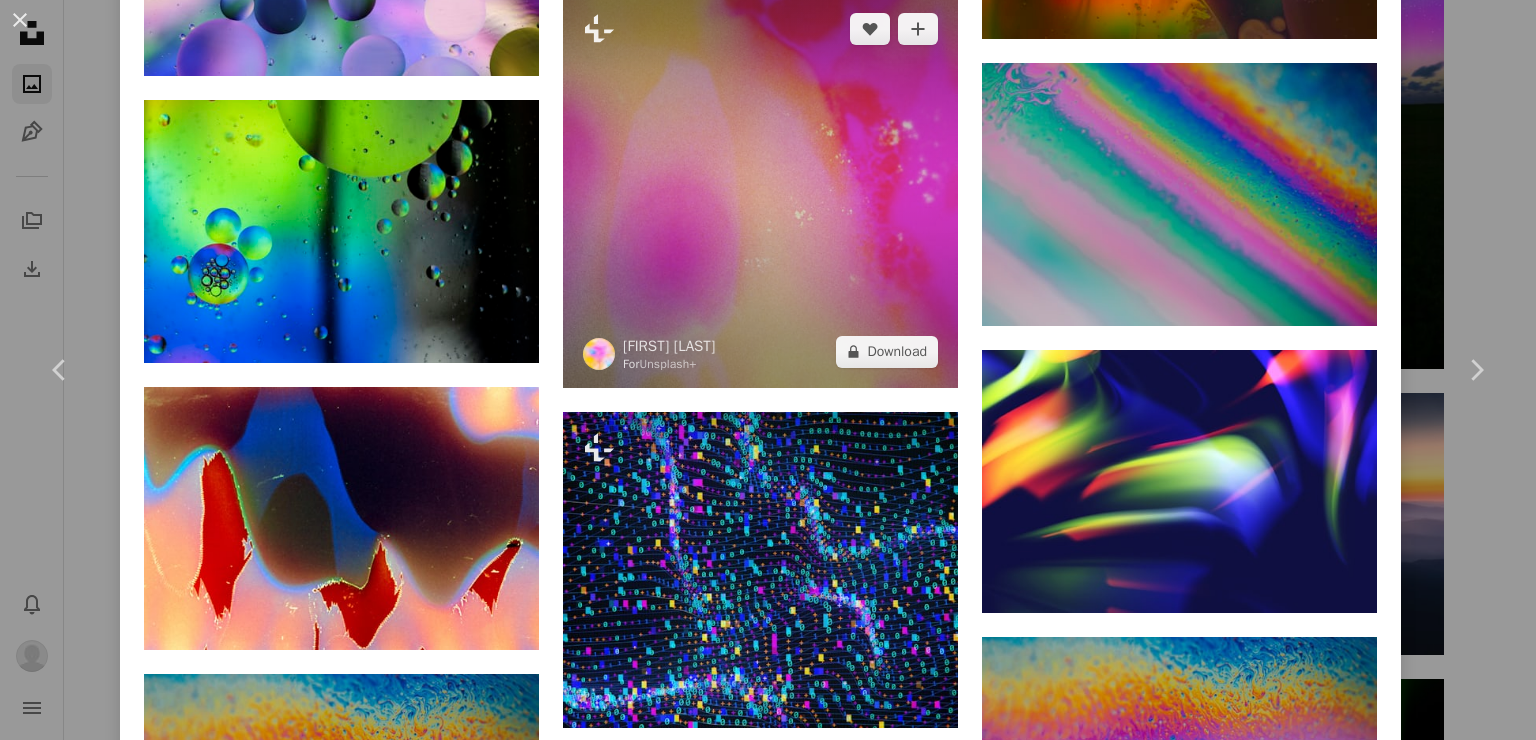 scroll, scrollTop: 7400, scrollLeft: 0, axis: vertical 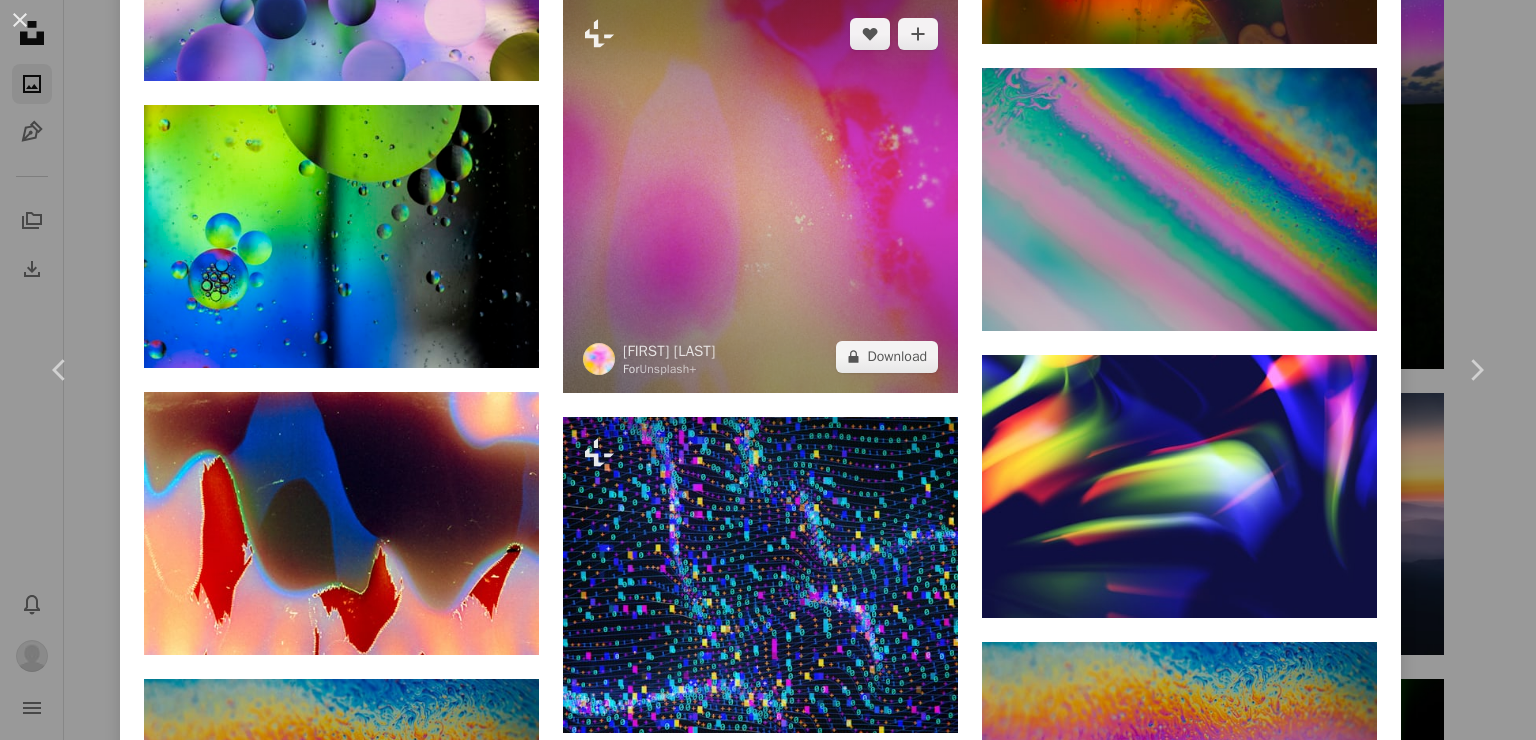 click at bounding box center (760, 195) 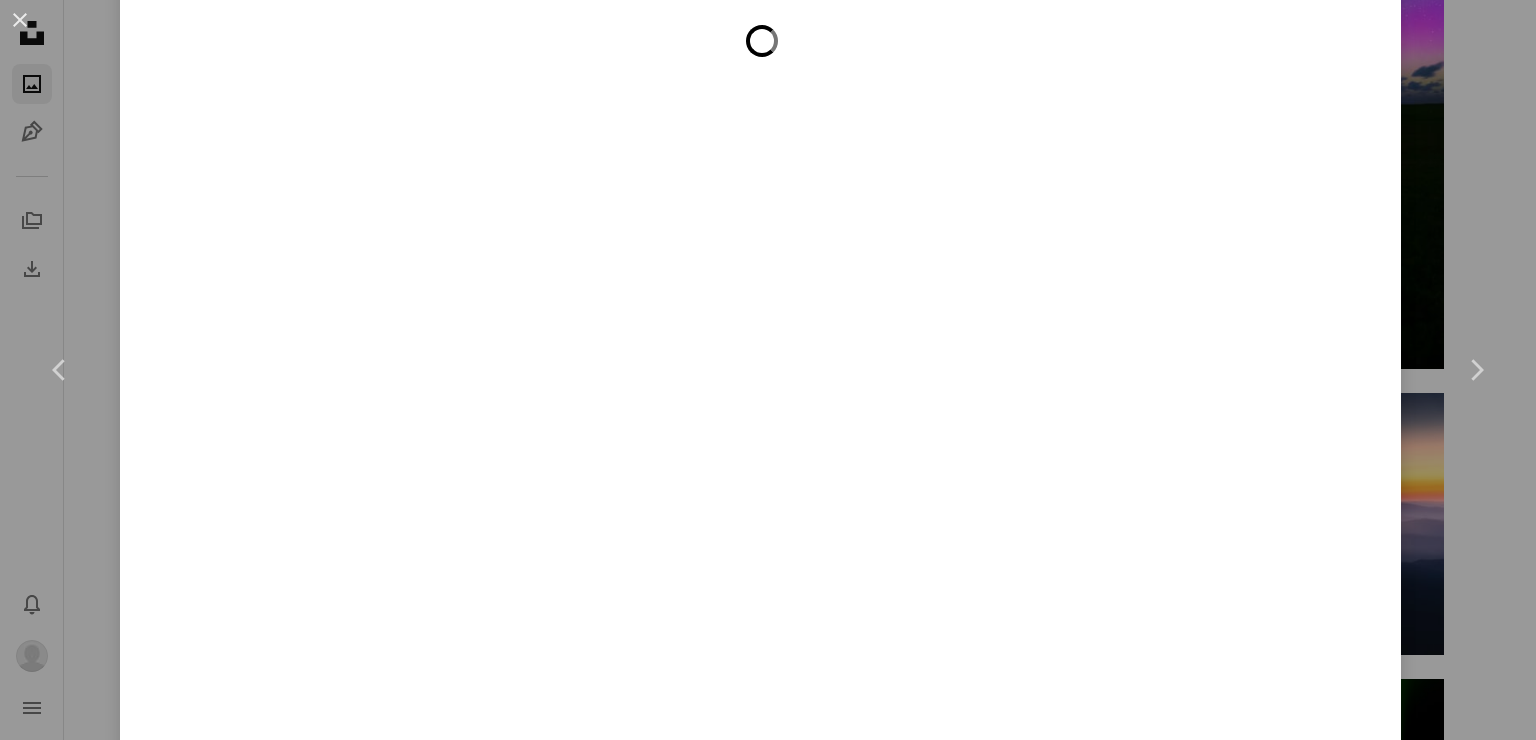 click on "A lock Download" at bounding box center (1325, -6507) 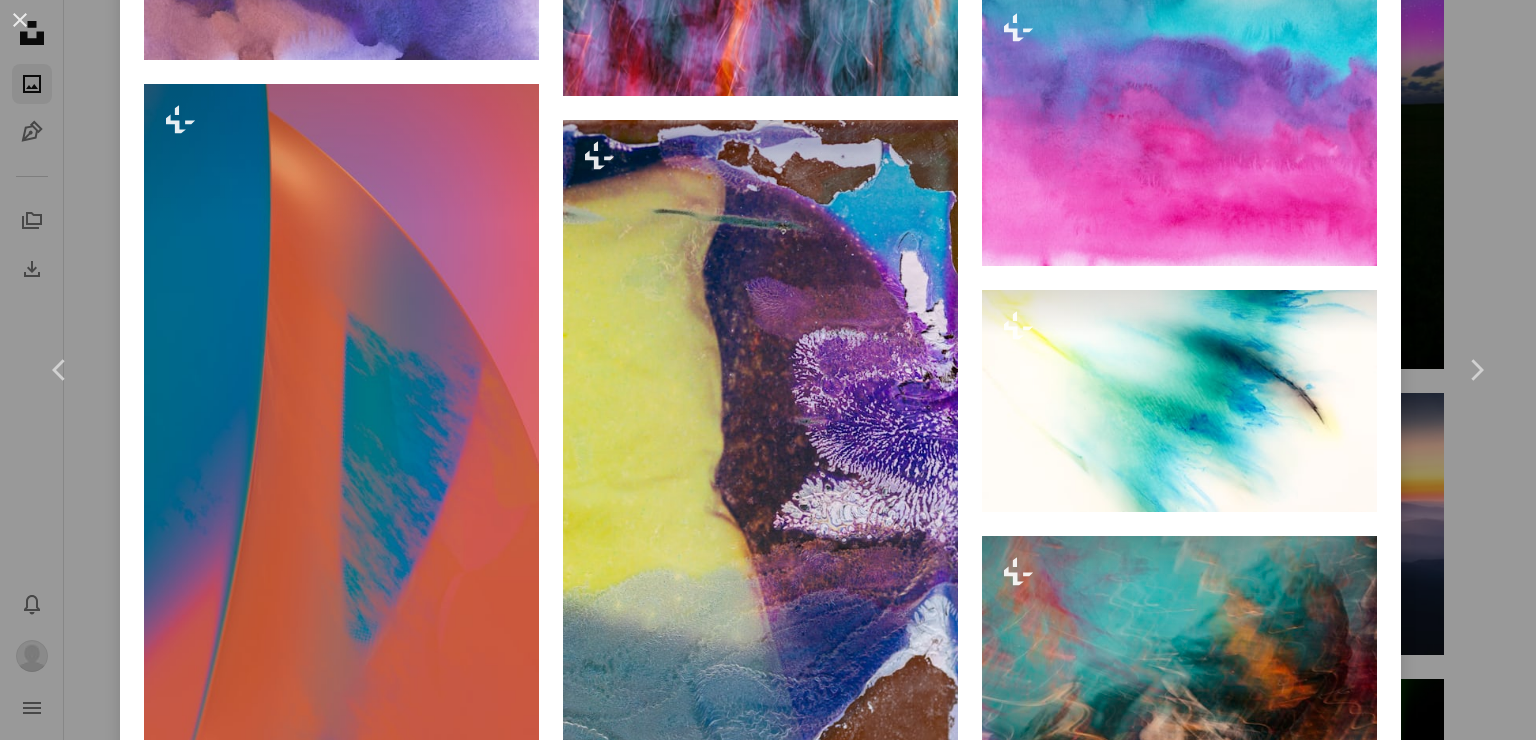 scroll, scrollTop: 0, scrollLeft: 0, axis: both 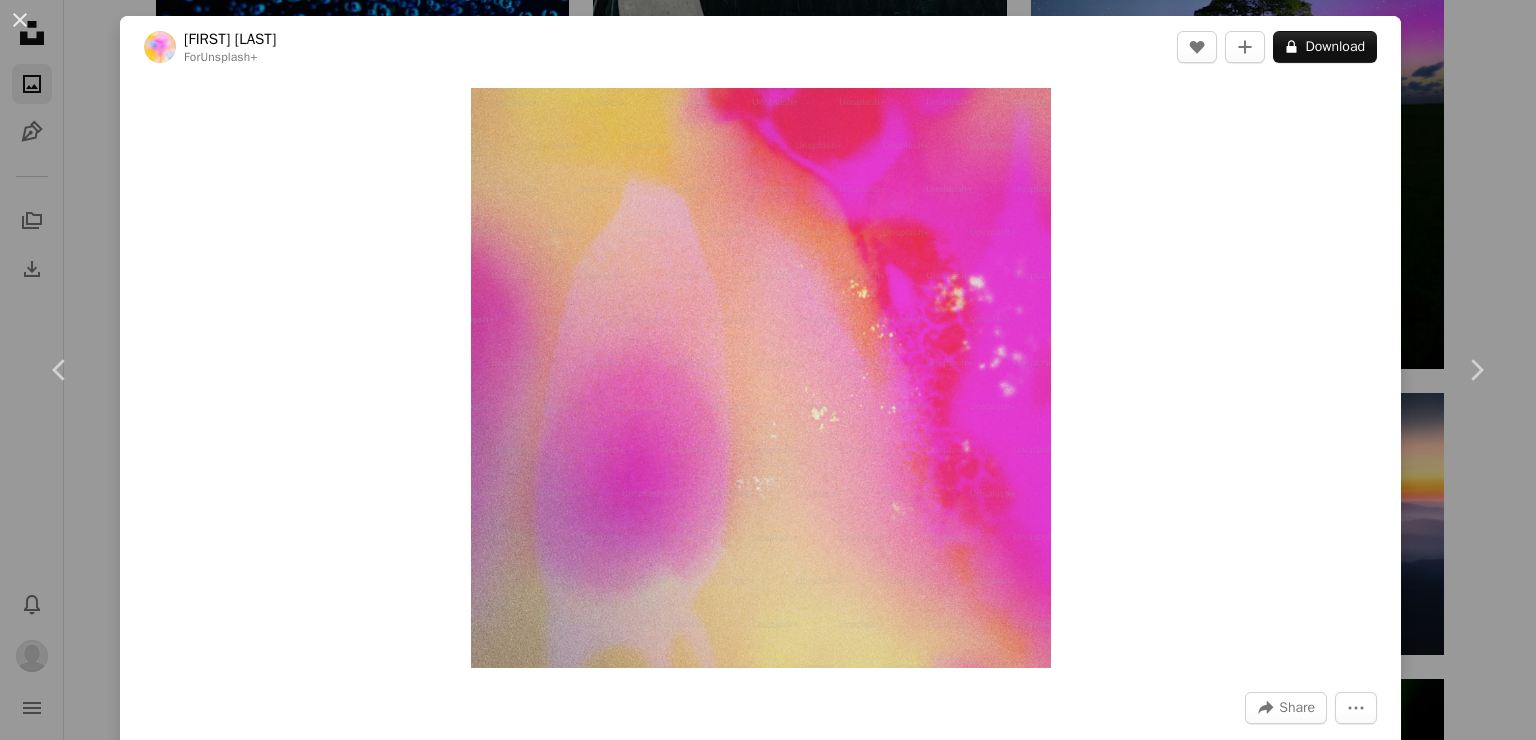 click on "An X shape Premium, ready to use images. Get unlimited access. A plus sign Members-only content added monthly A plus sign Unlimited royalty-free downloads A plus sign Illustrations  New A plus sign Enhanced legal protections yearly 62%  off monthly €16   €6 EUR per month * Get  Unsplash+ * When paid annually, billed upfront  €72 Taxes where applicable. Renews automatically. Cancel anytime." at bounding box center [768, 3765] 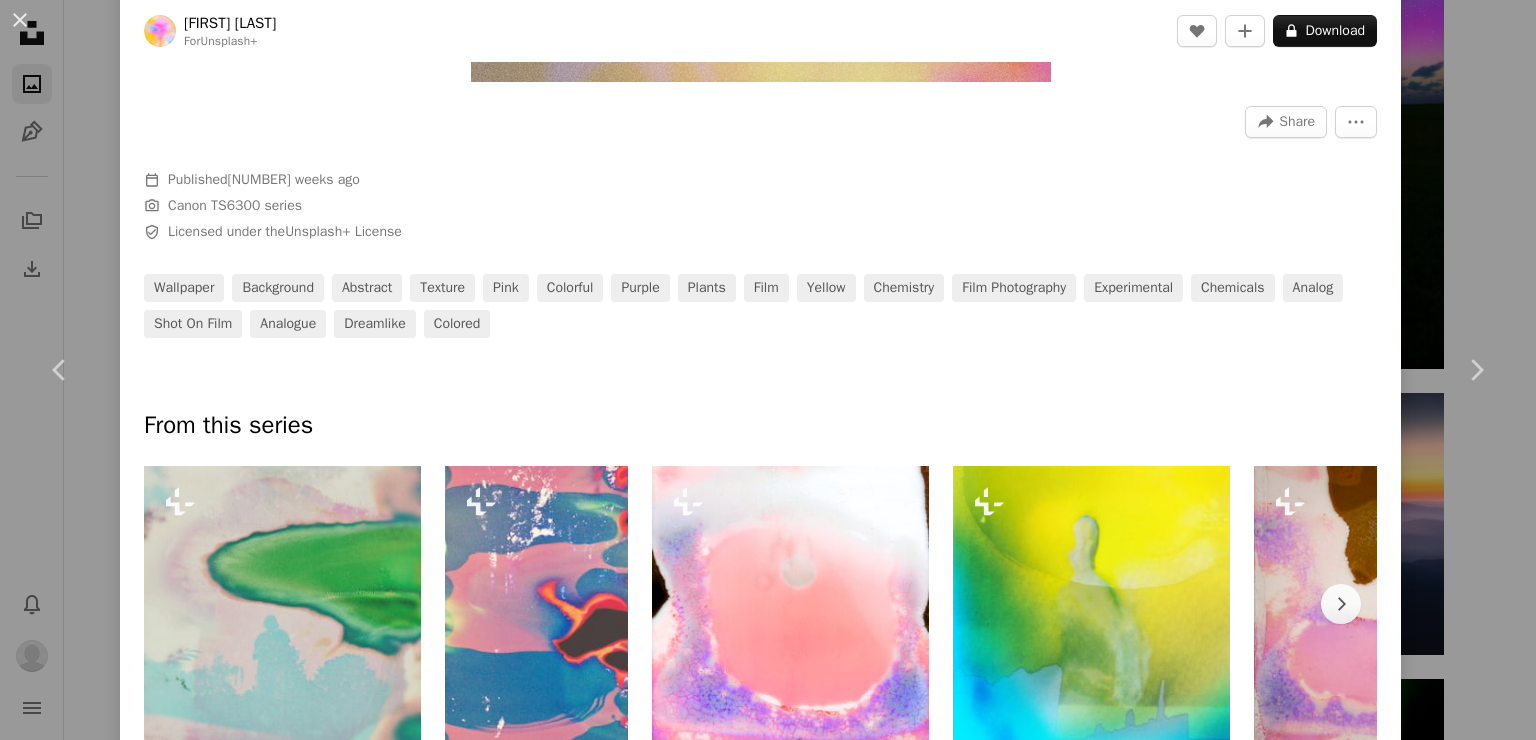 scroll, scrollTop: 600, scrollLeft: 0, axis: vertical 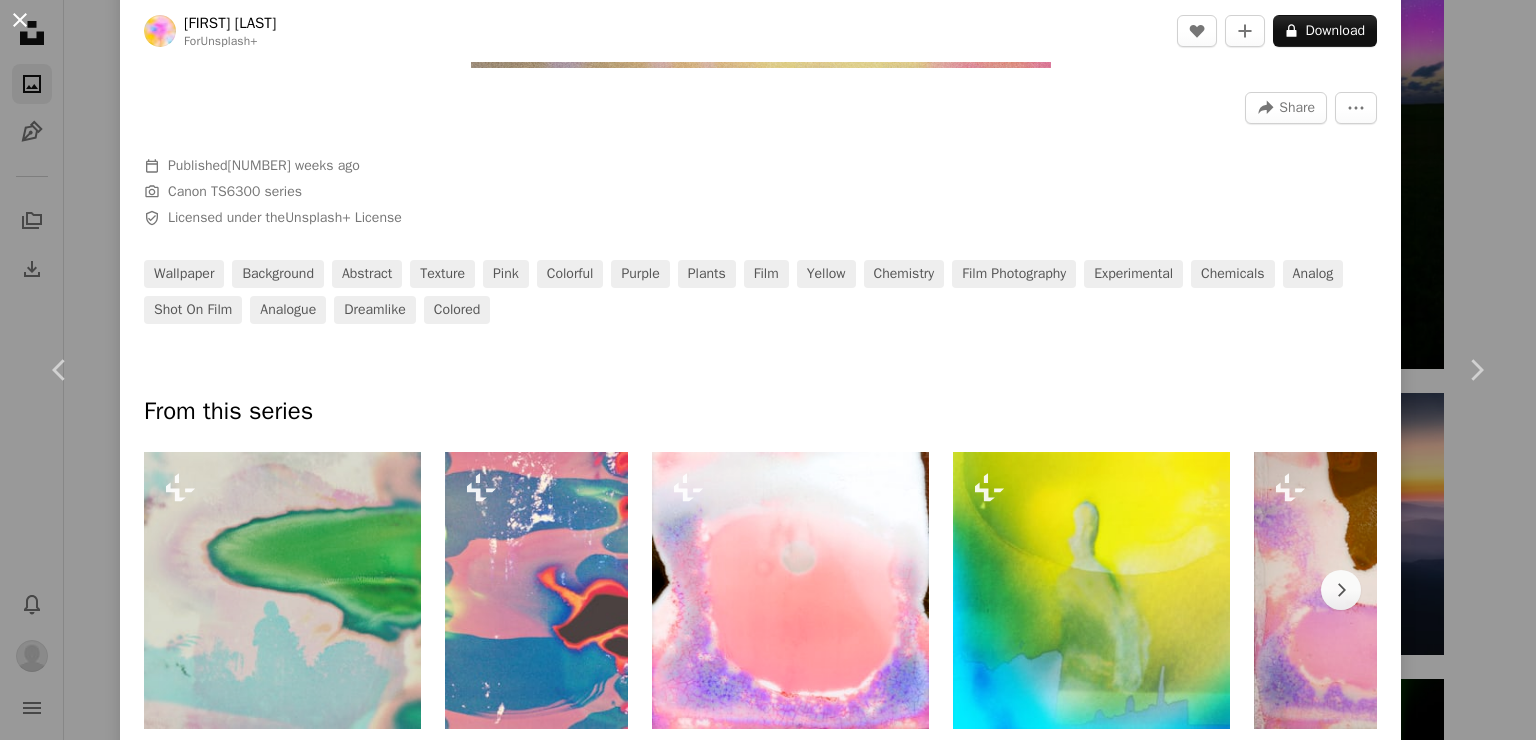 click on "An X shape" at bounding box center (20, 20) 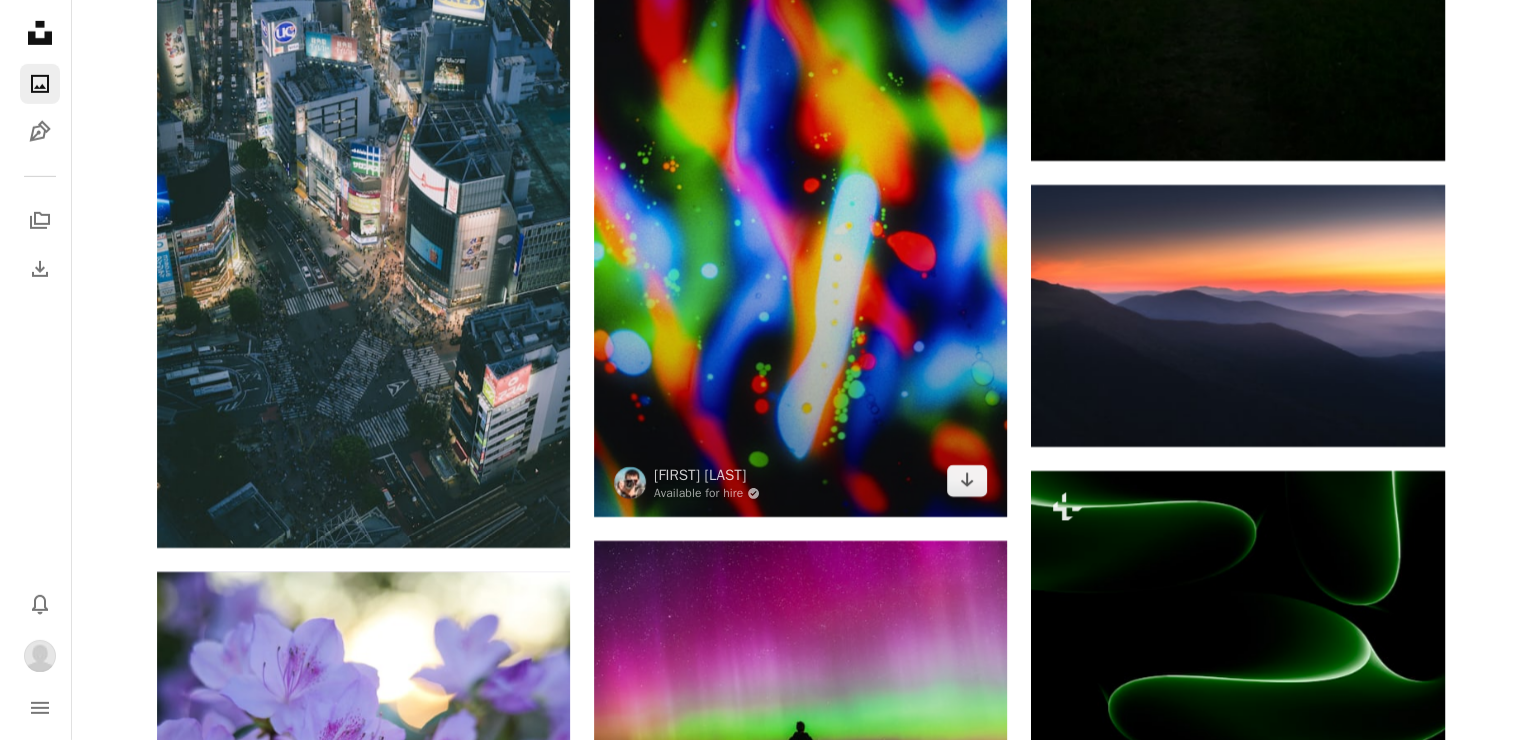 scroll, scrollTop: 22030, scrollLeft: 0, axis: vertical 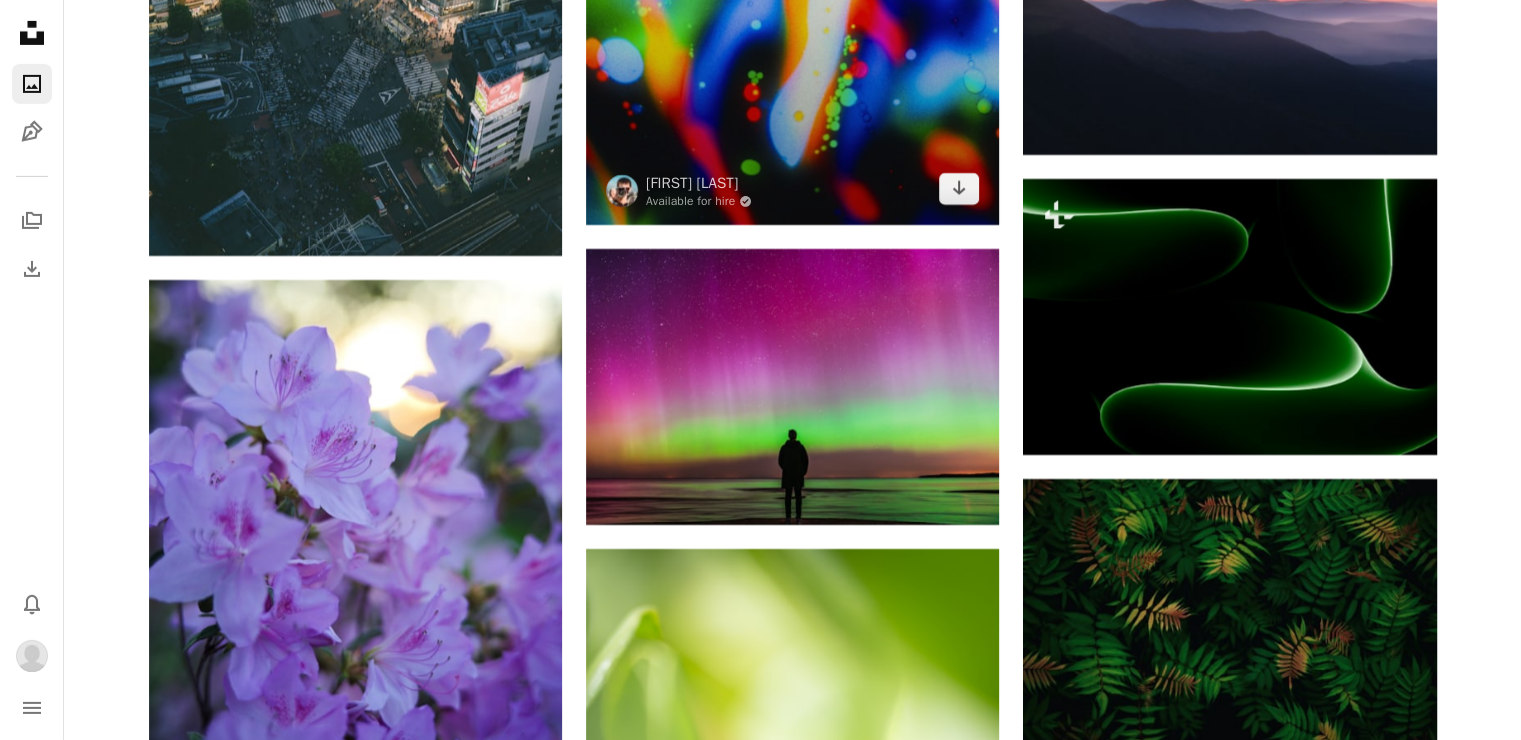click at bounding box center (792, -85) 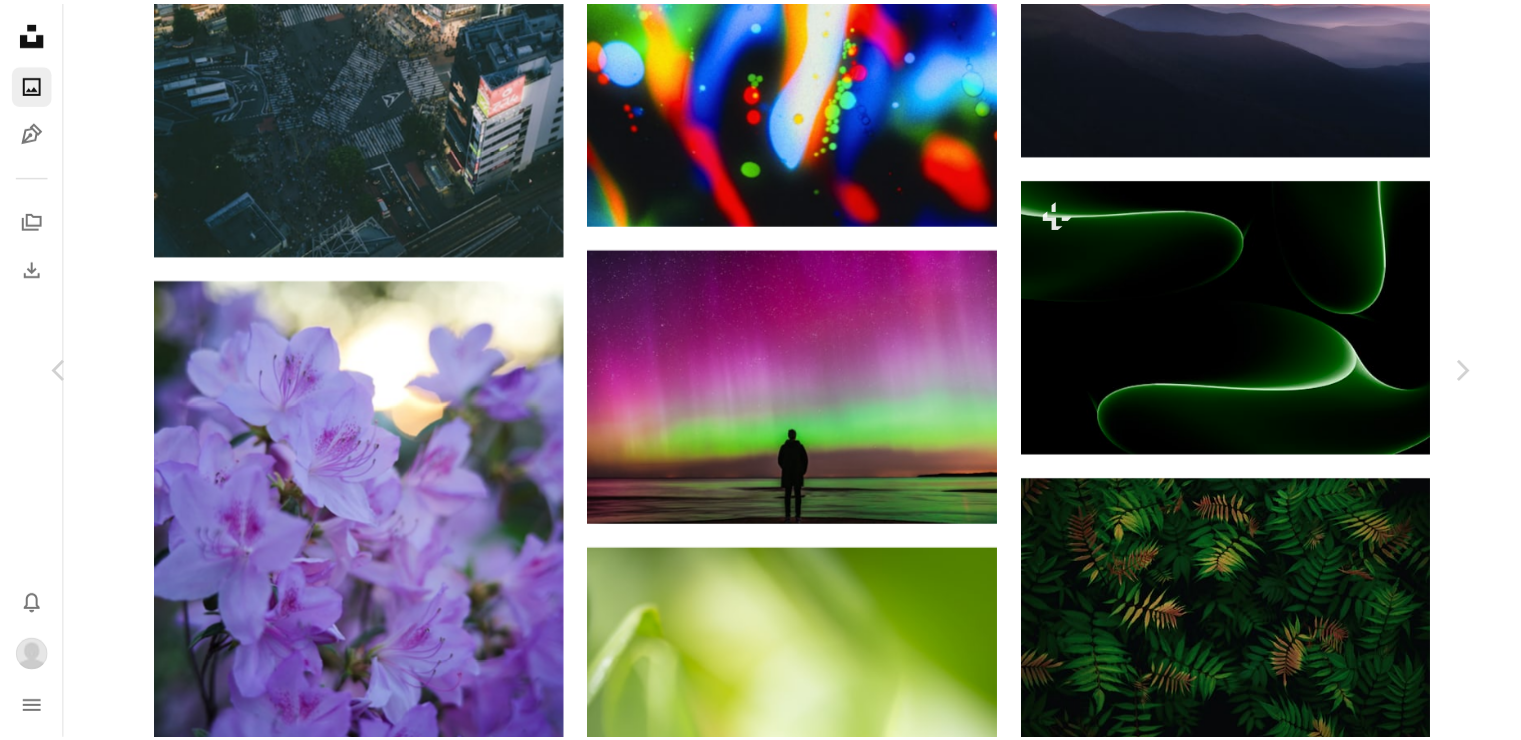 scroll, scrollTop: 15738, scrollLeft: 0, axis: vertical 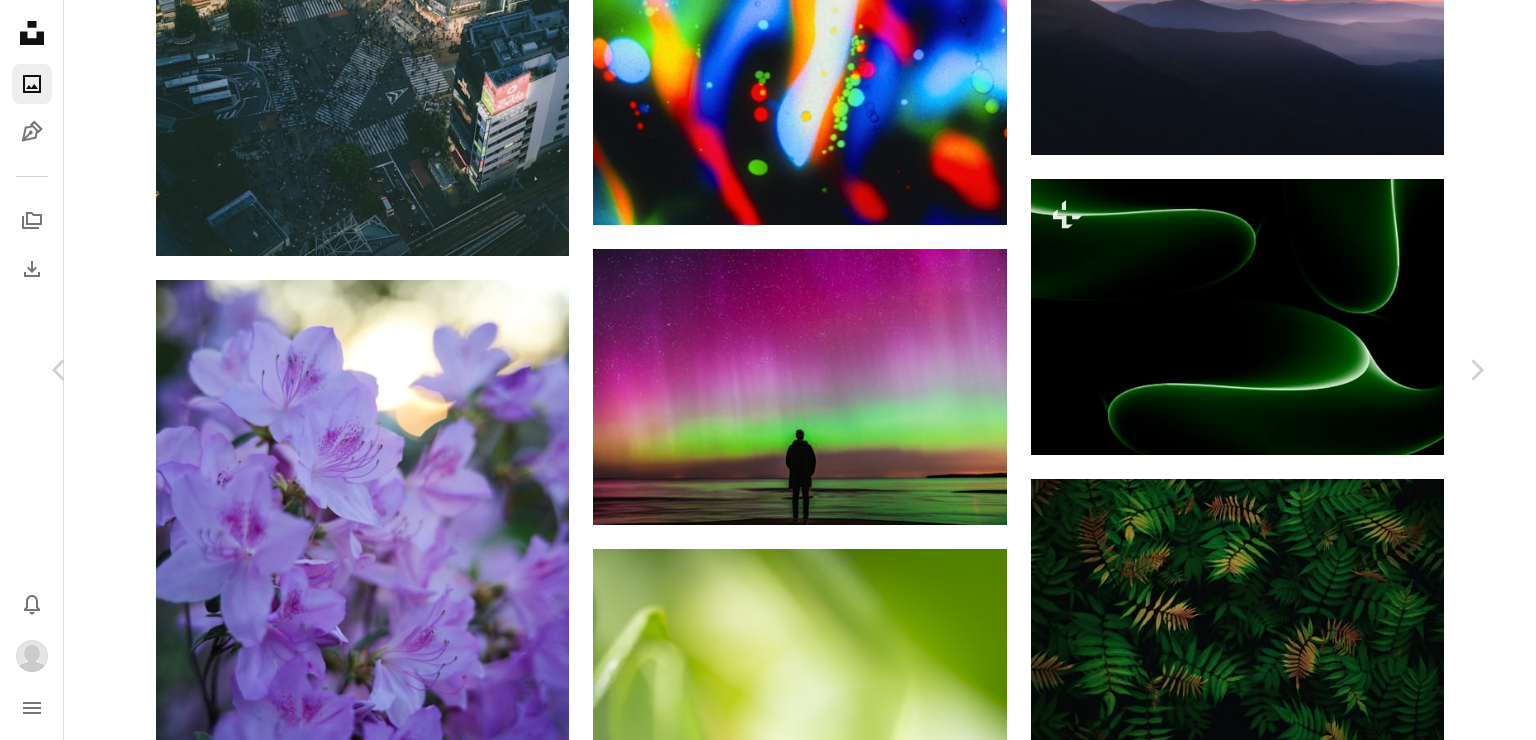 click on "An X shape" at bounding box center (20, 20) 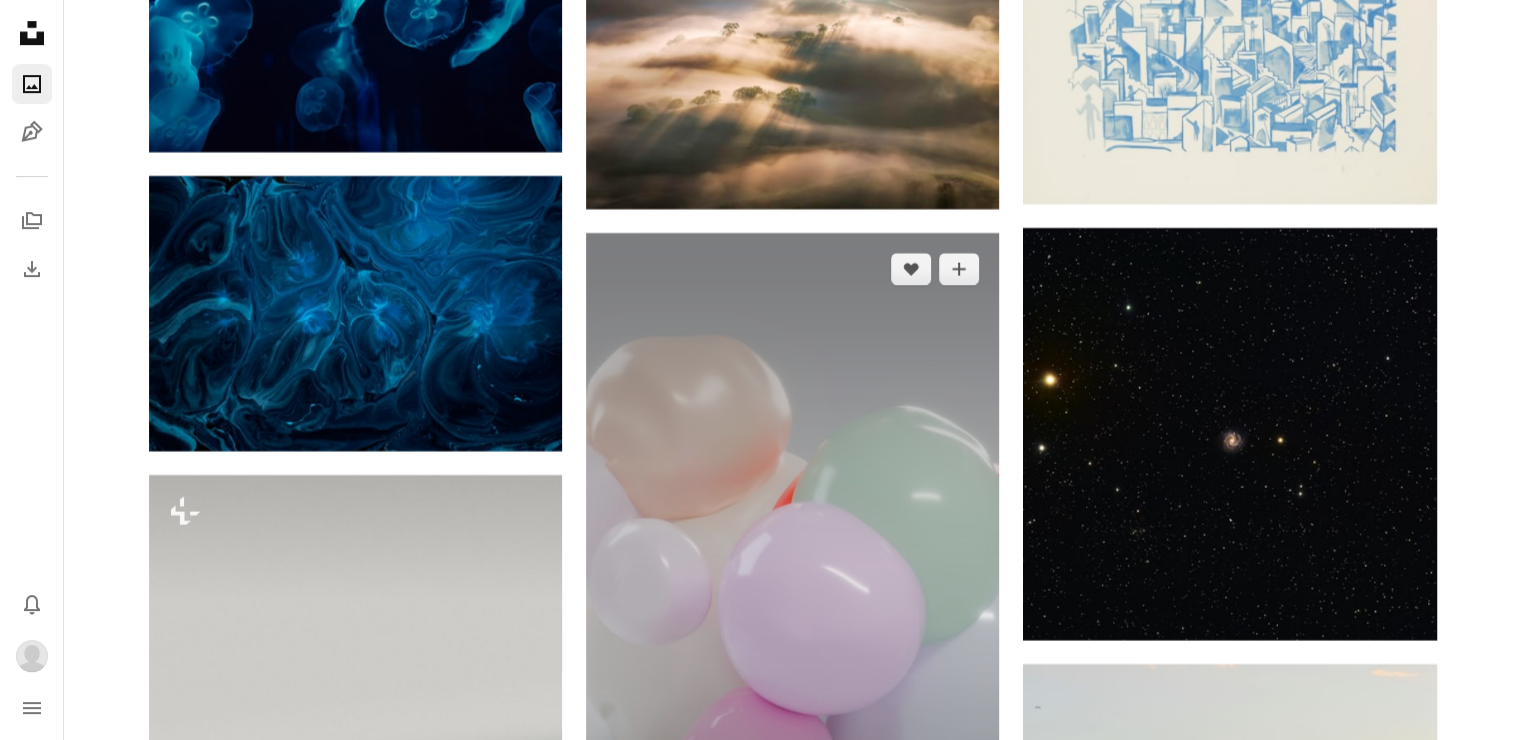 scroll, scrollTop: 24130, scrollLeft: 0, axis: vertical 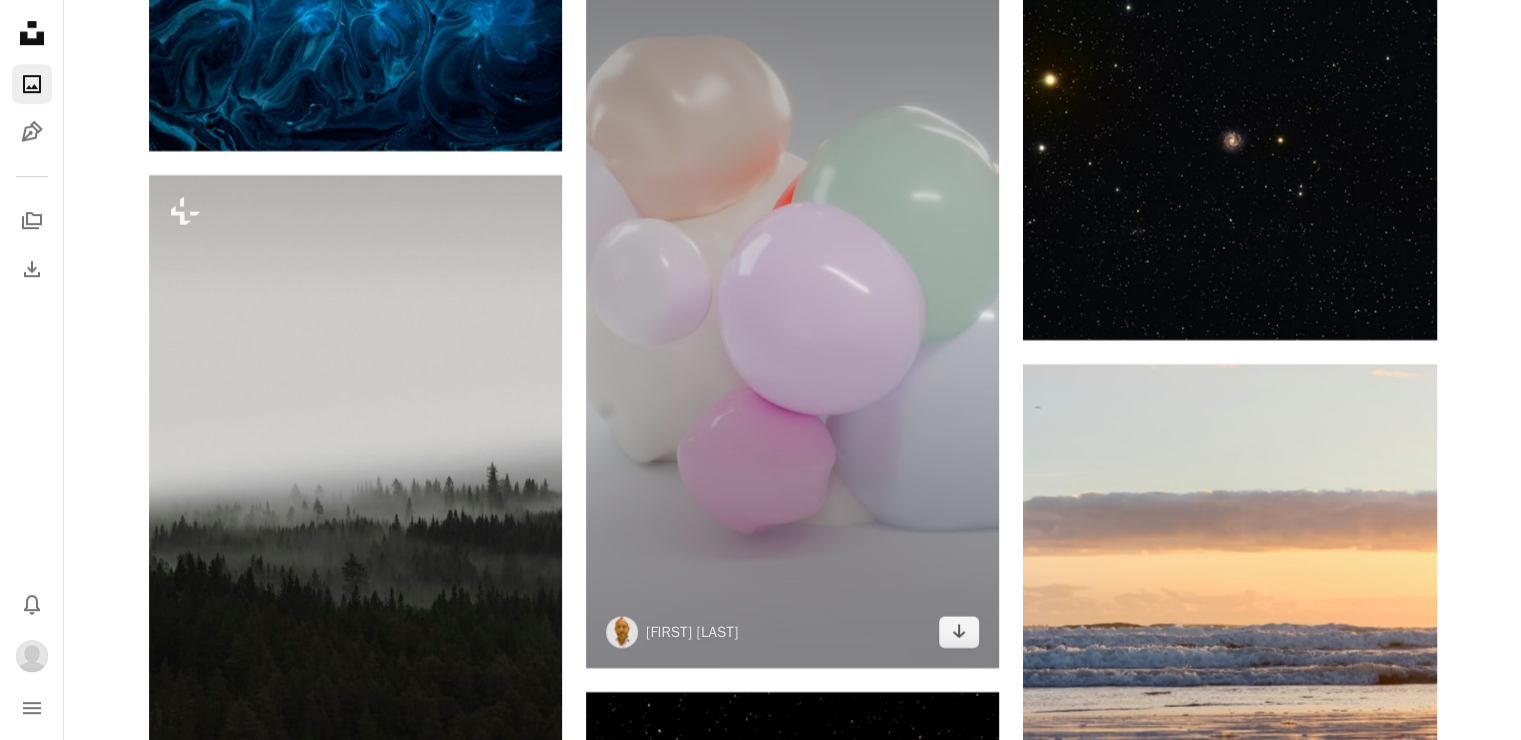 click at bounding box center [792, 300] 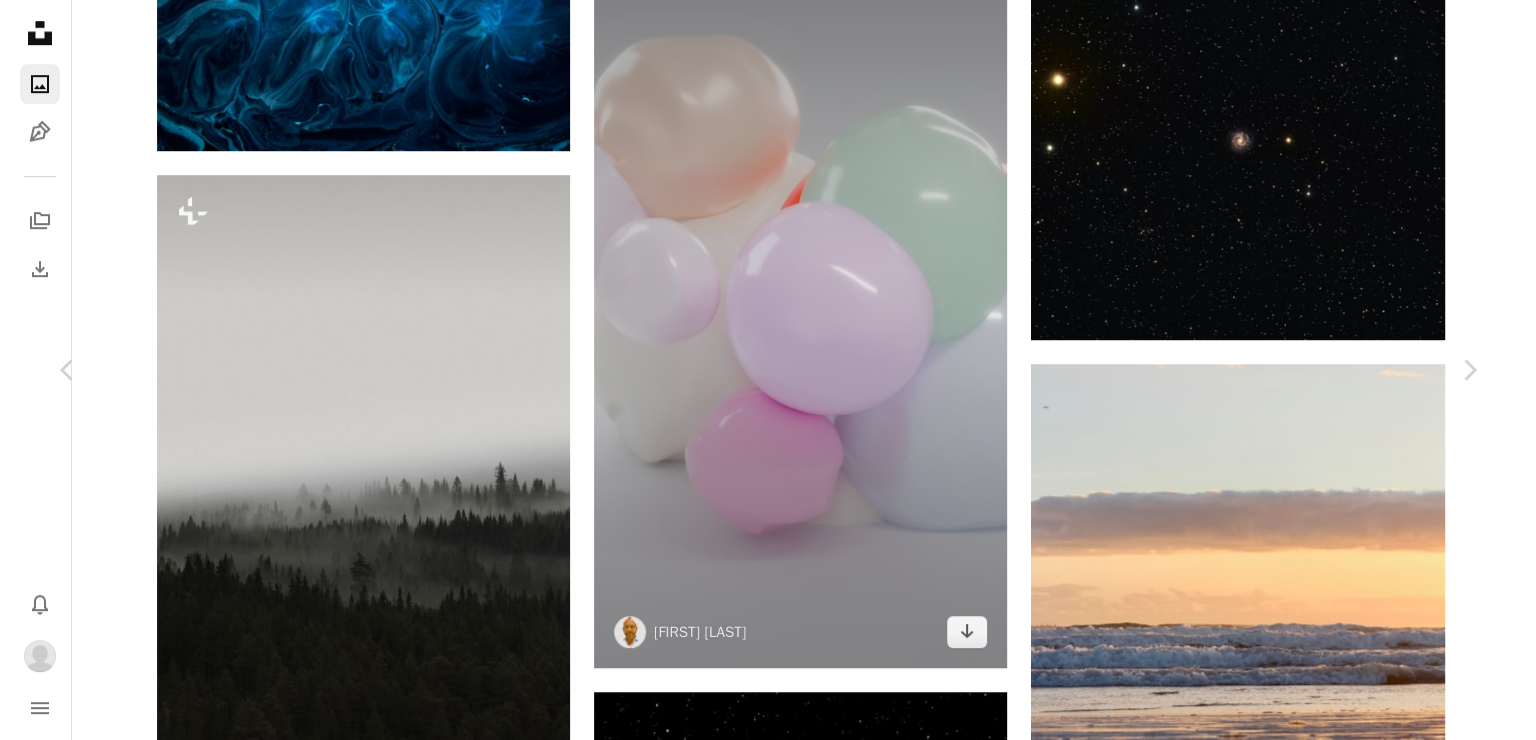 scroll, scrollTop: 23930, scrollLeft: 0, axis: vertical 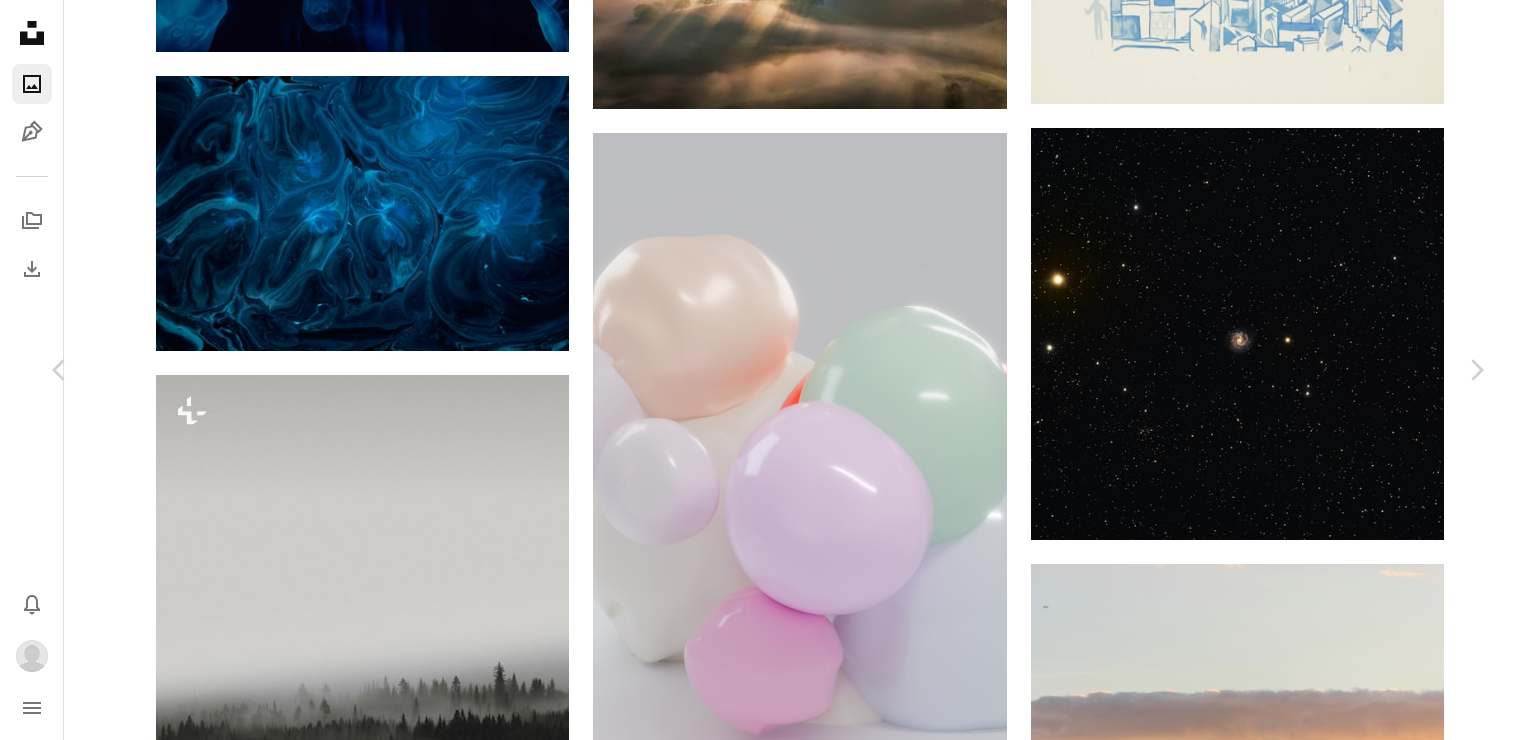 click on "Wengang Zhai" at bounding box center (1095, 4119) 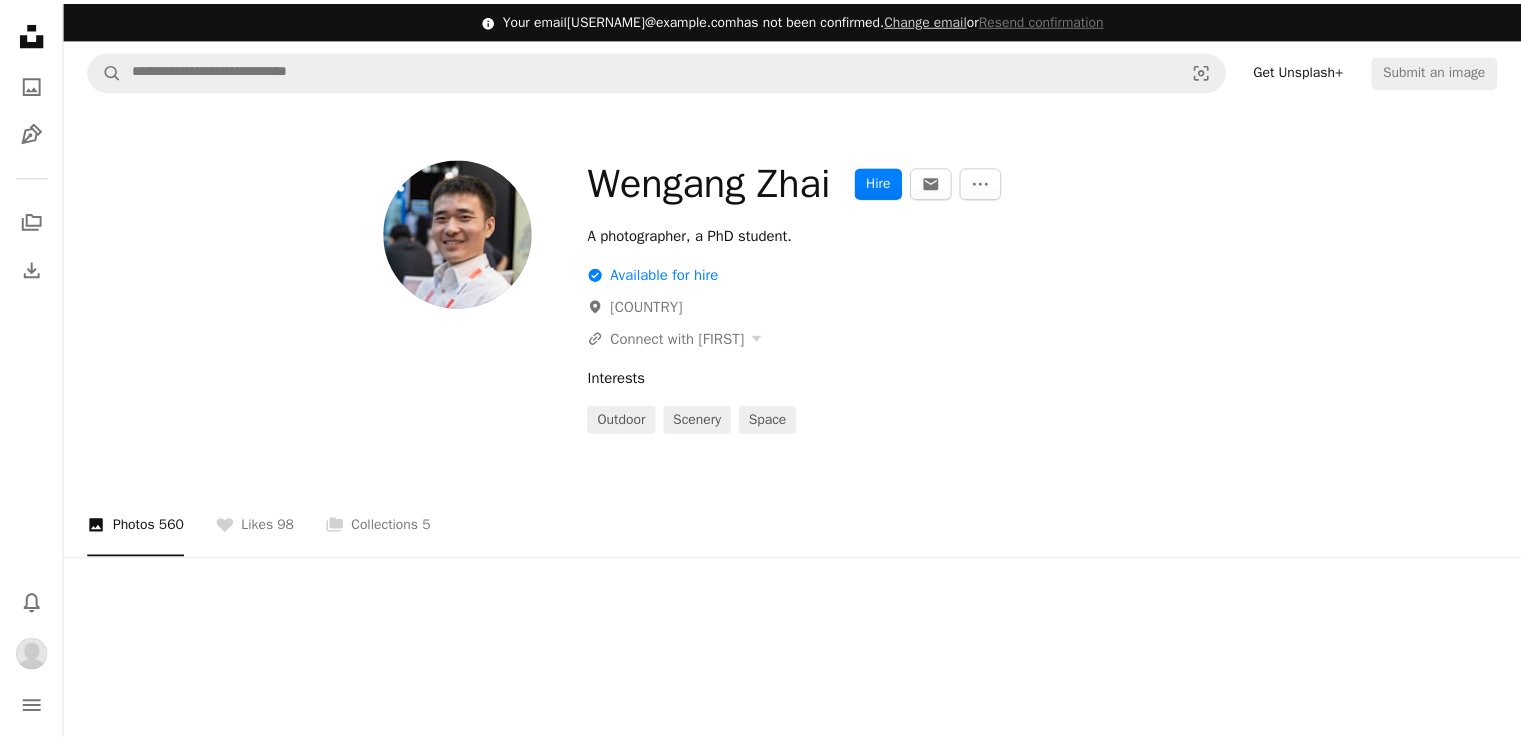 scroll, scrollTop: 0, scrollLeft: 0, axis: both 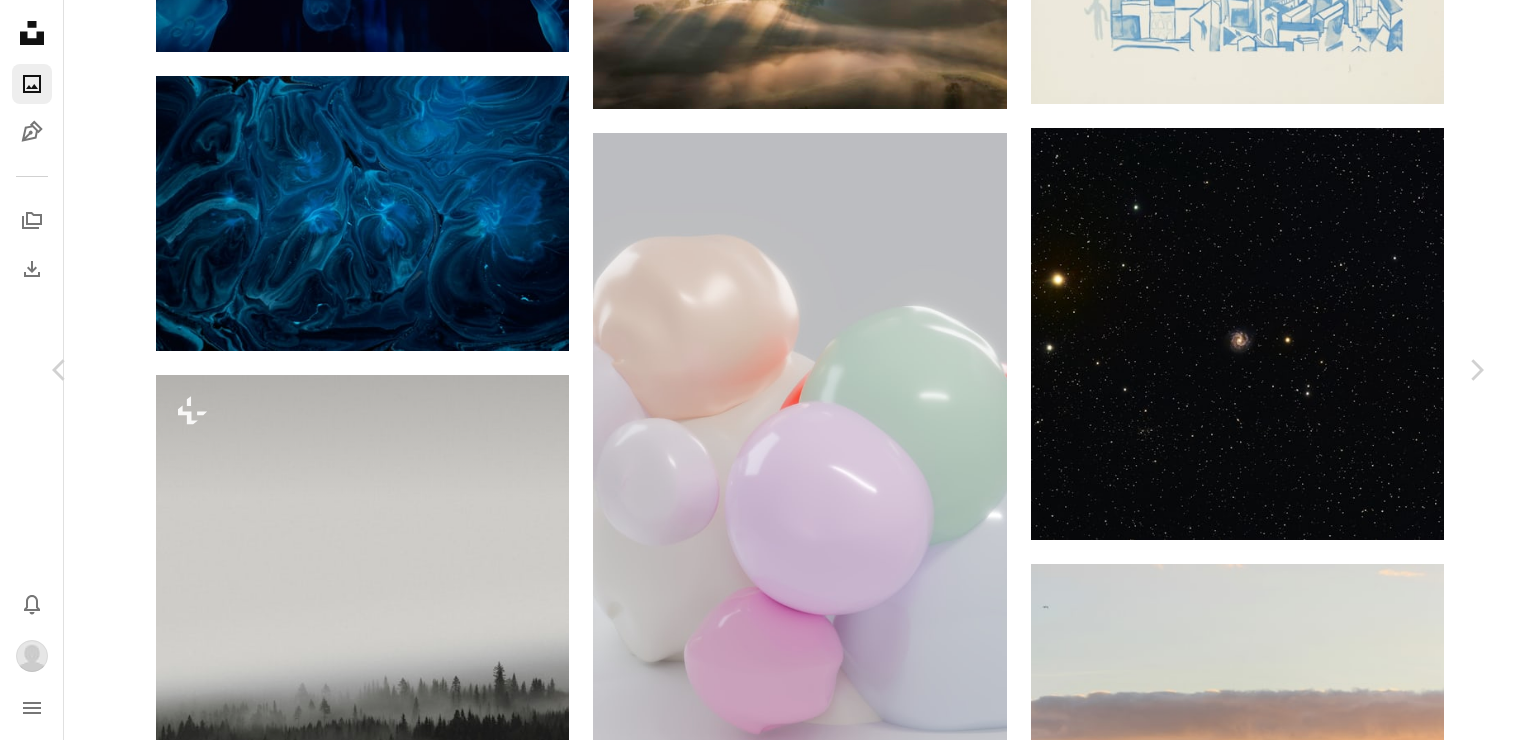 drag, startPoint x: 1161, startPoint y: 217, endPoint x: 1135, endPoint y: 208, distance: 27.513634 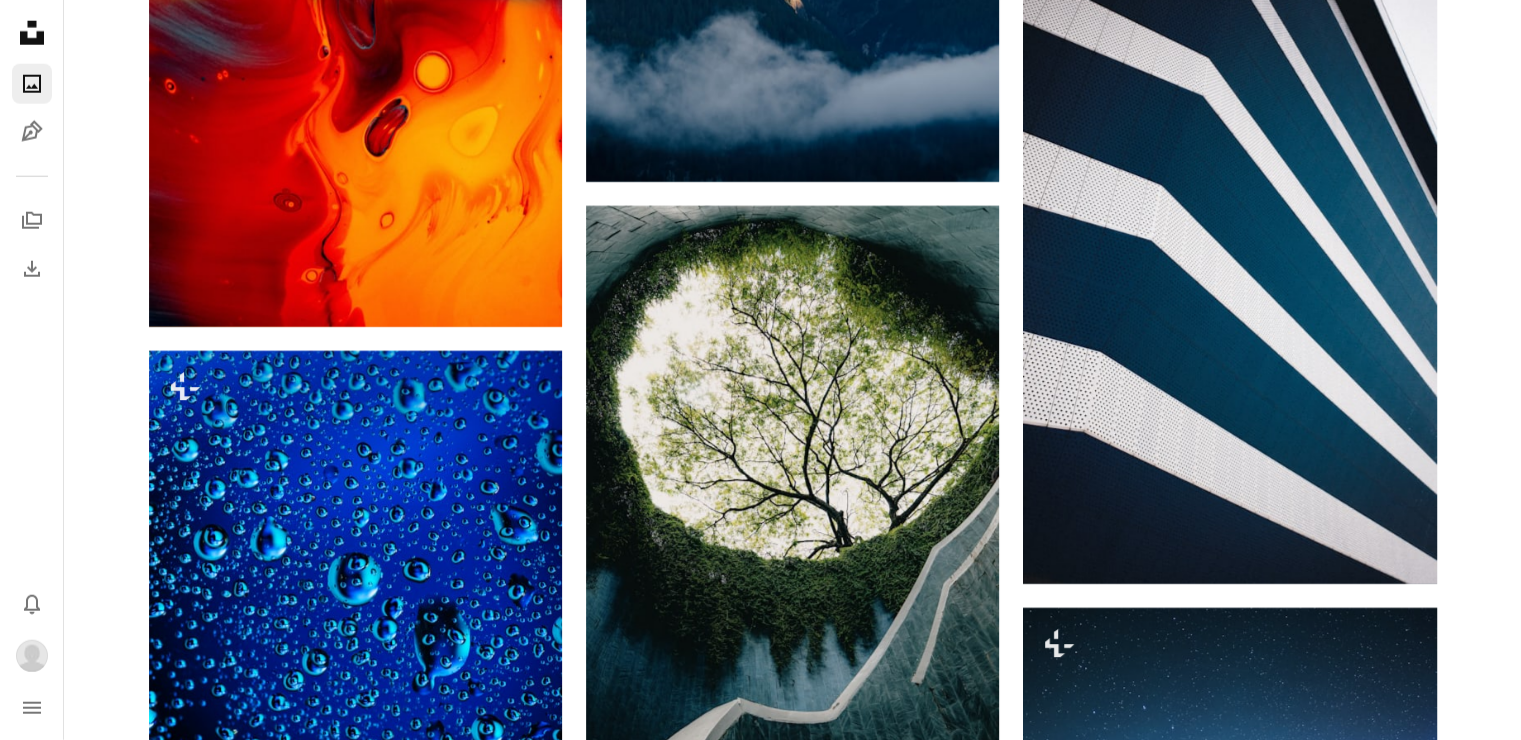 scroll, scrollTop: 20530, scrollLeft: 0, axis: vertical 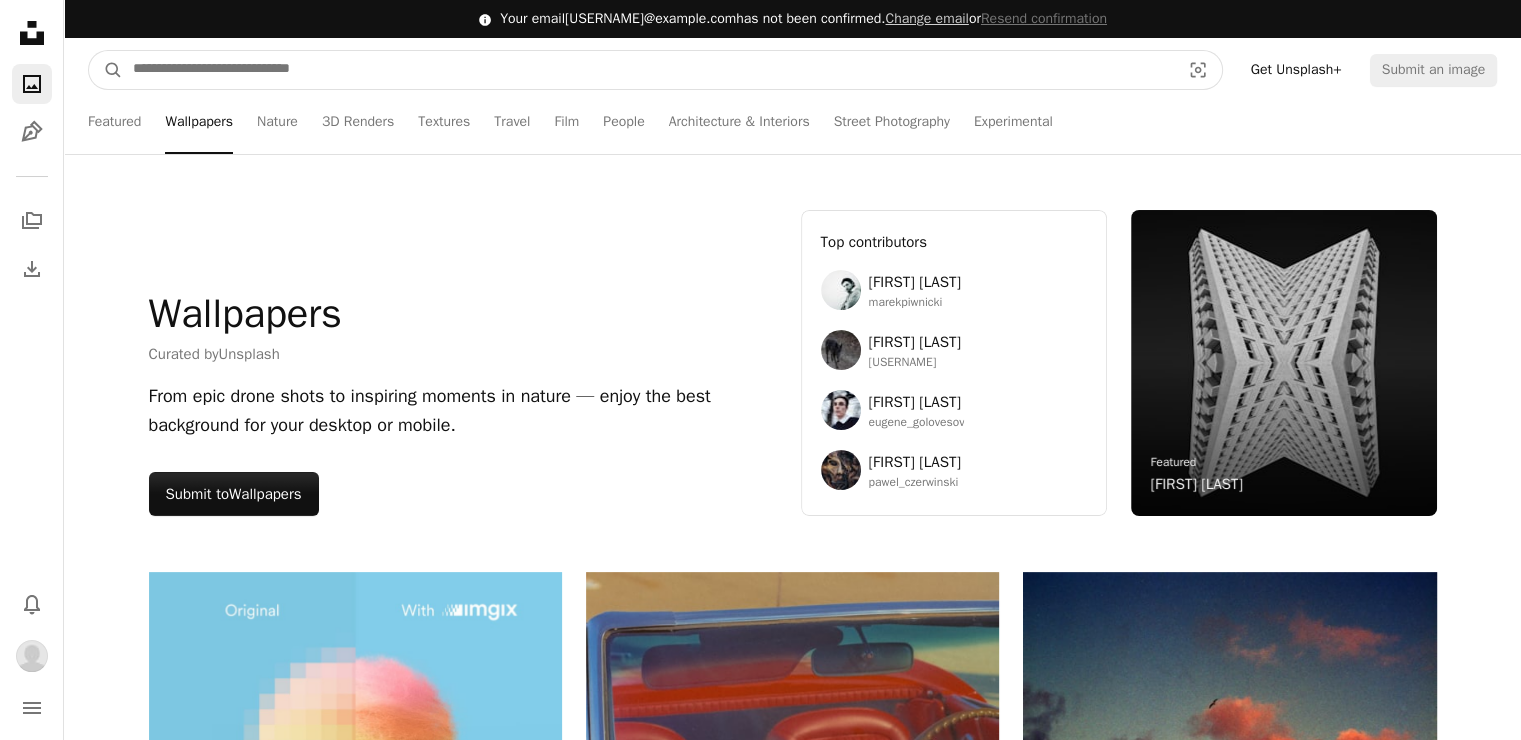 click at bounding box center [648, 70] 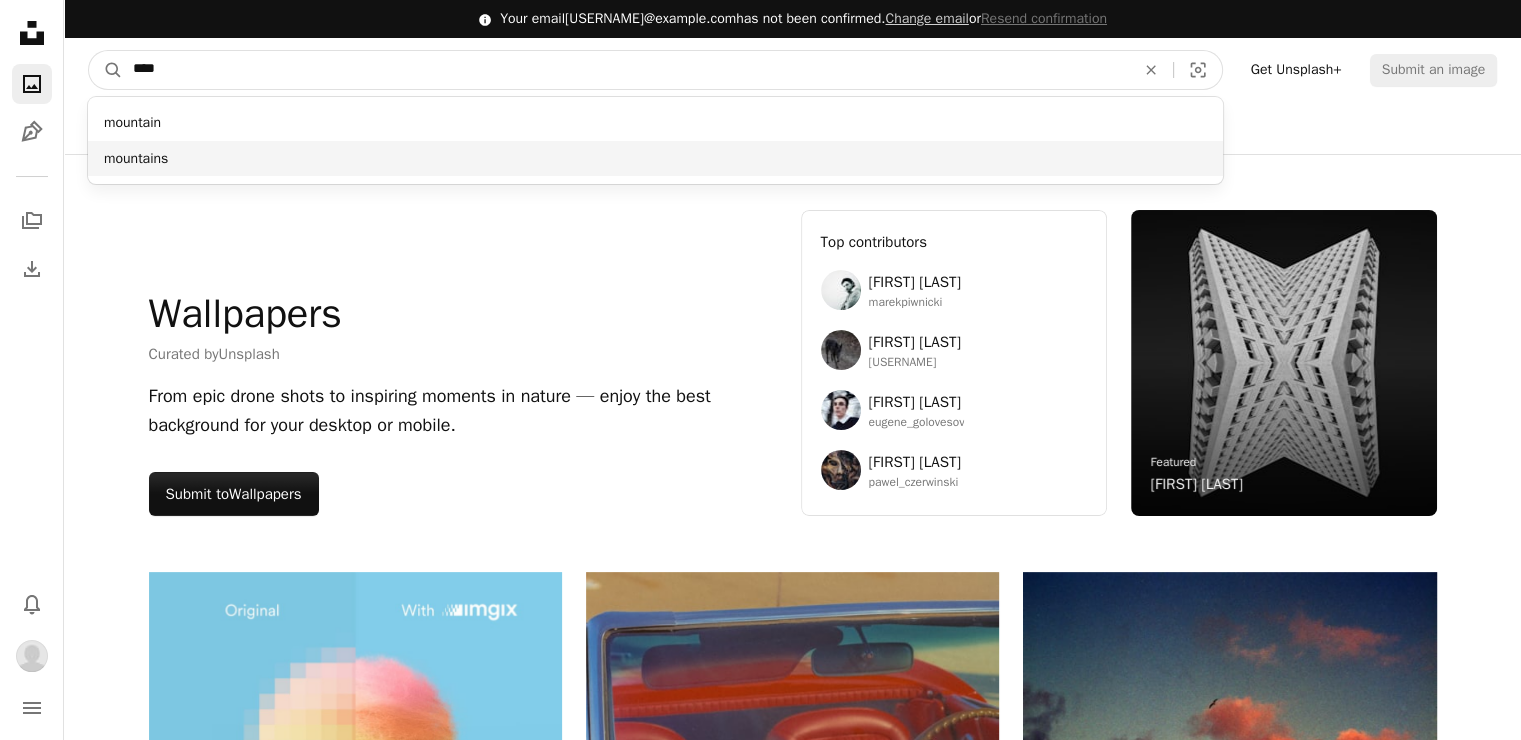 type on "****" 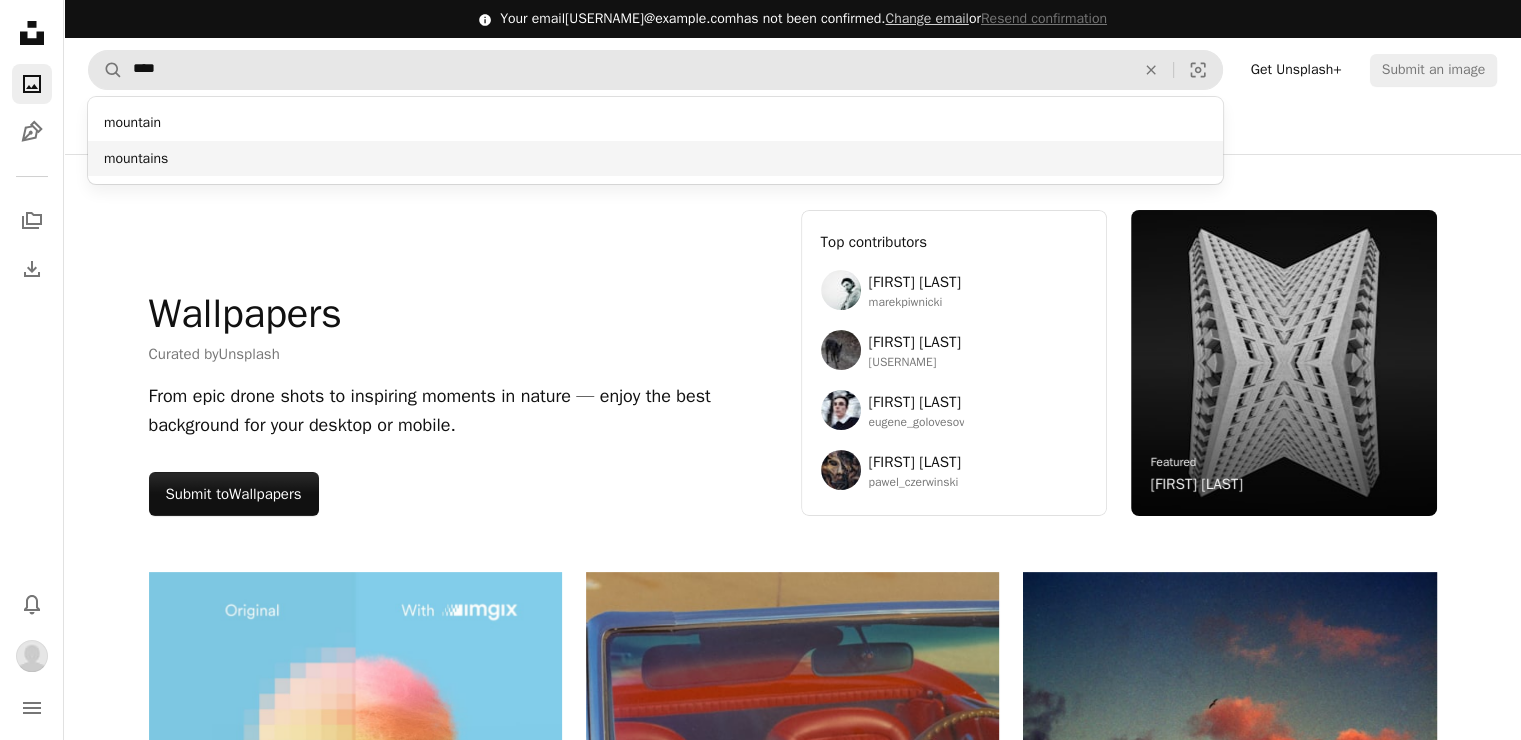 click on "mountains" at bounding box center (655, 159) 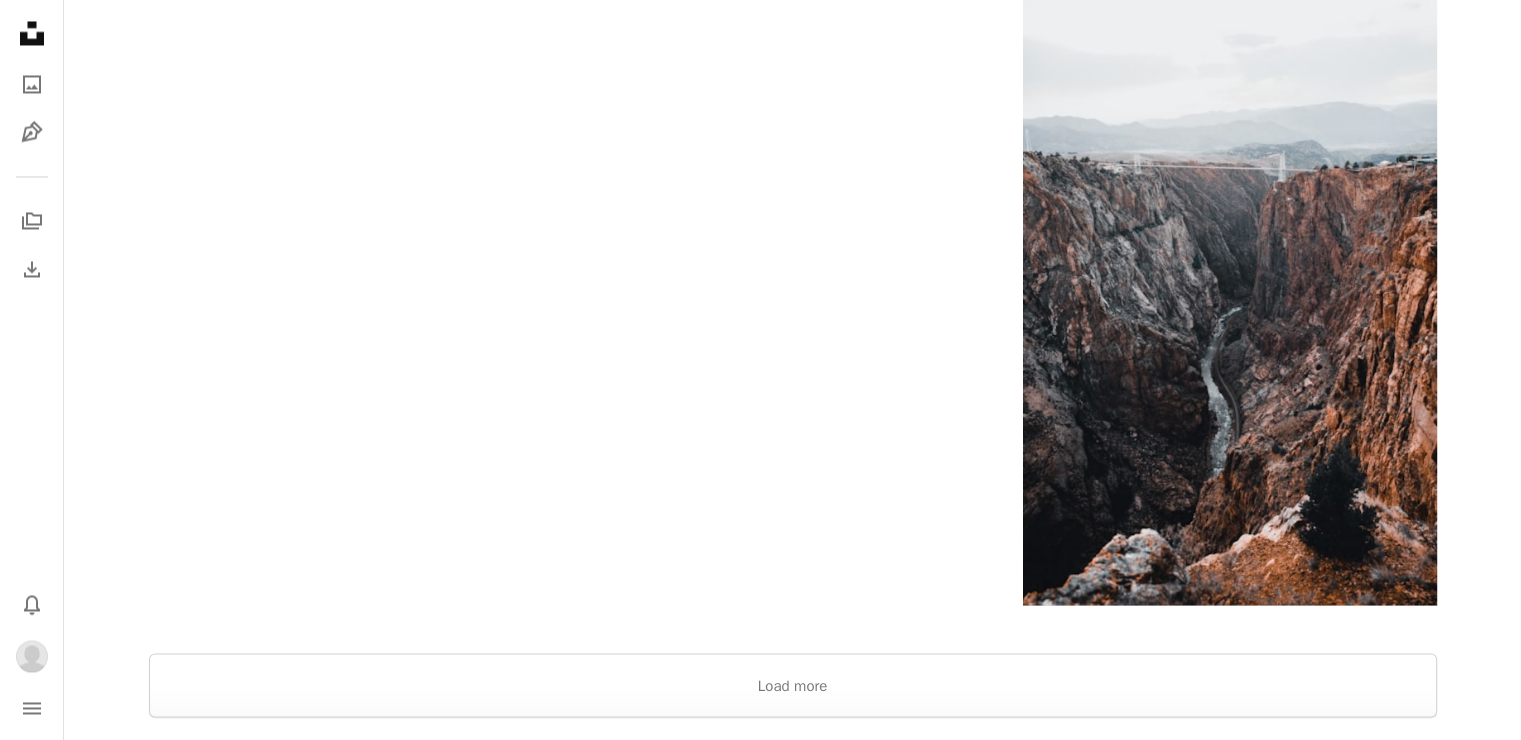 scroll, scrollTop: 3600, scrollLeft: 0, axis: vertical 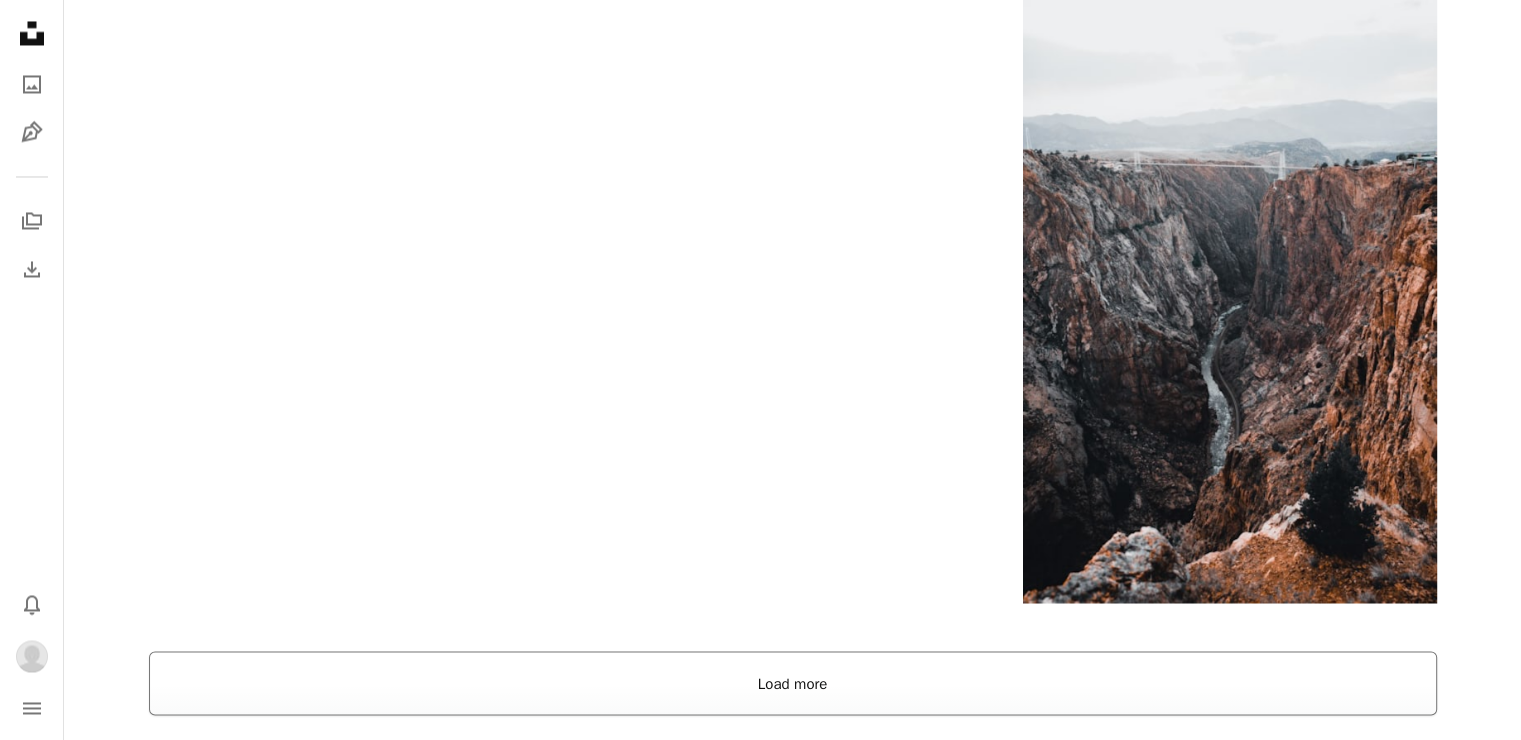 click on "Load more" at bounding box center [793, 683] 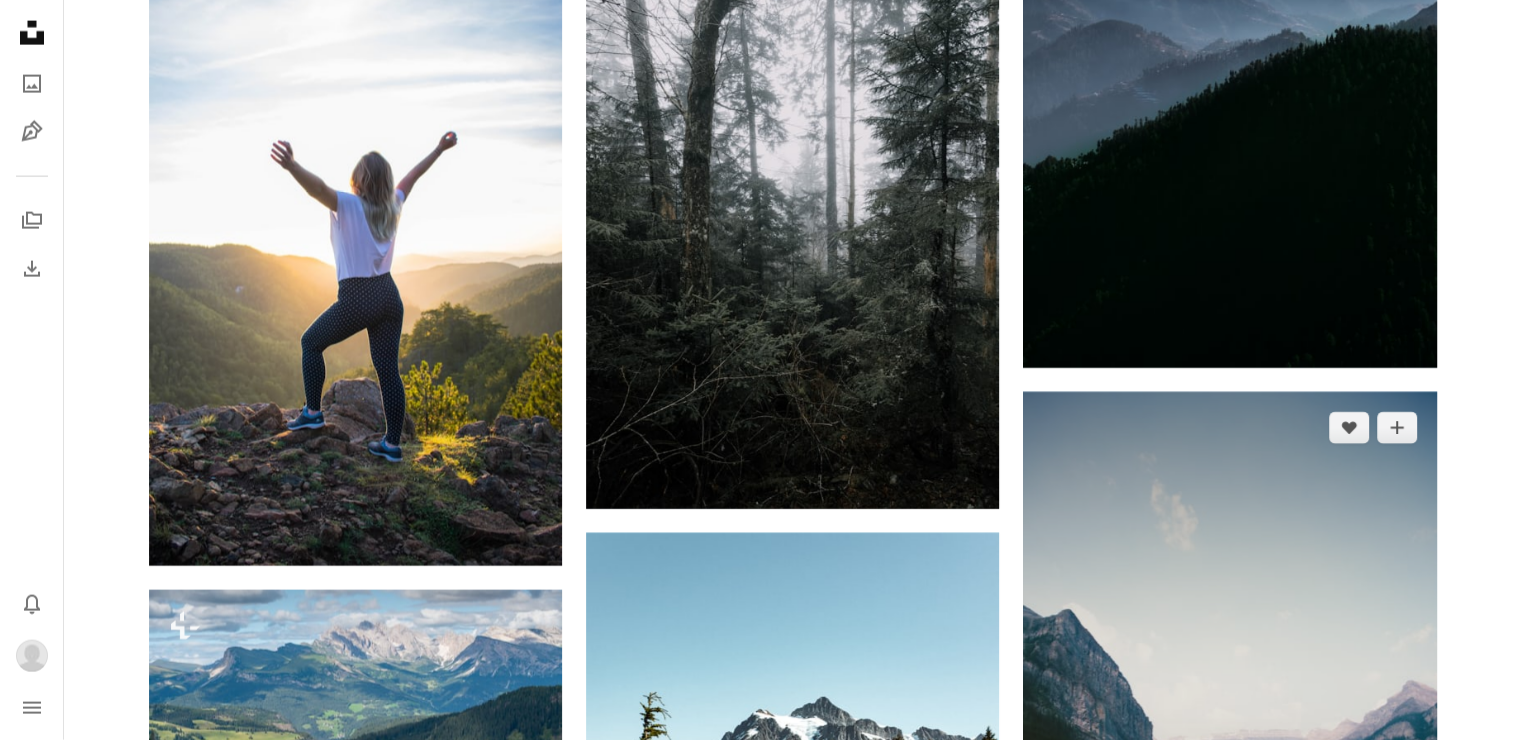 scroll, scrollTop: 4600, scrollLeft: 0, axis: vertical 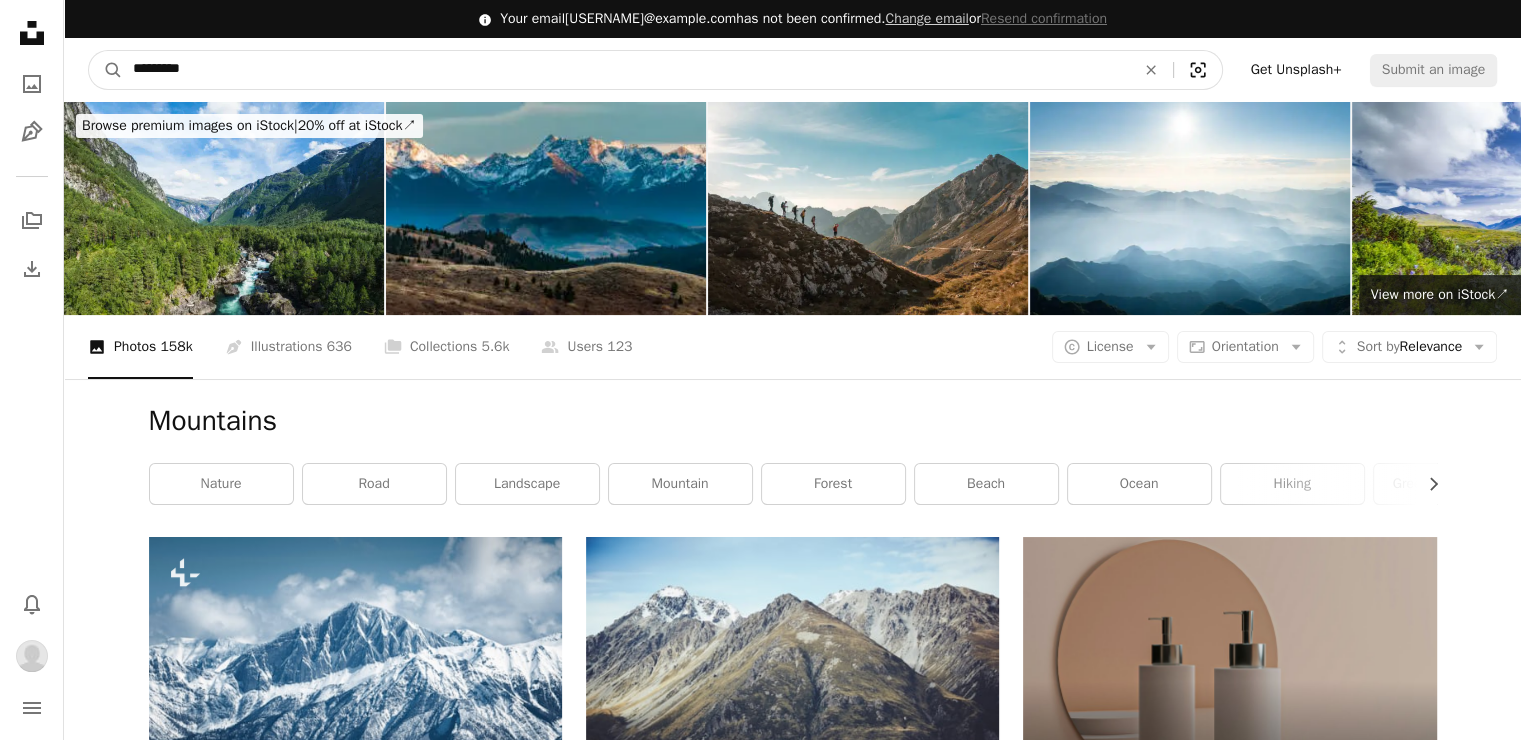 click on "Visual search" 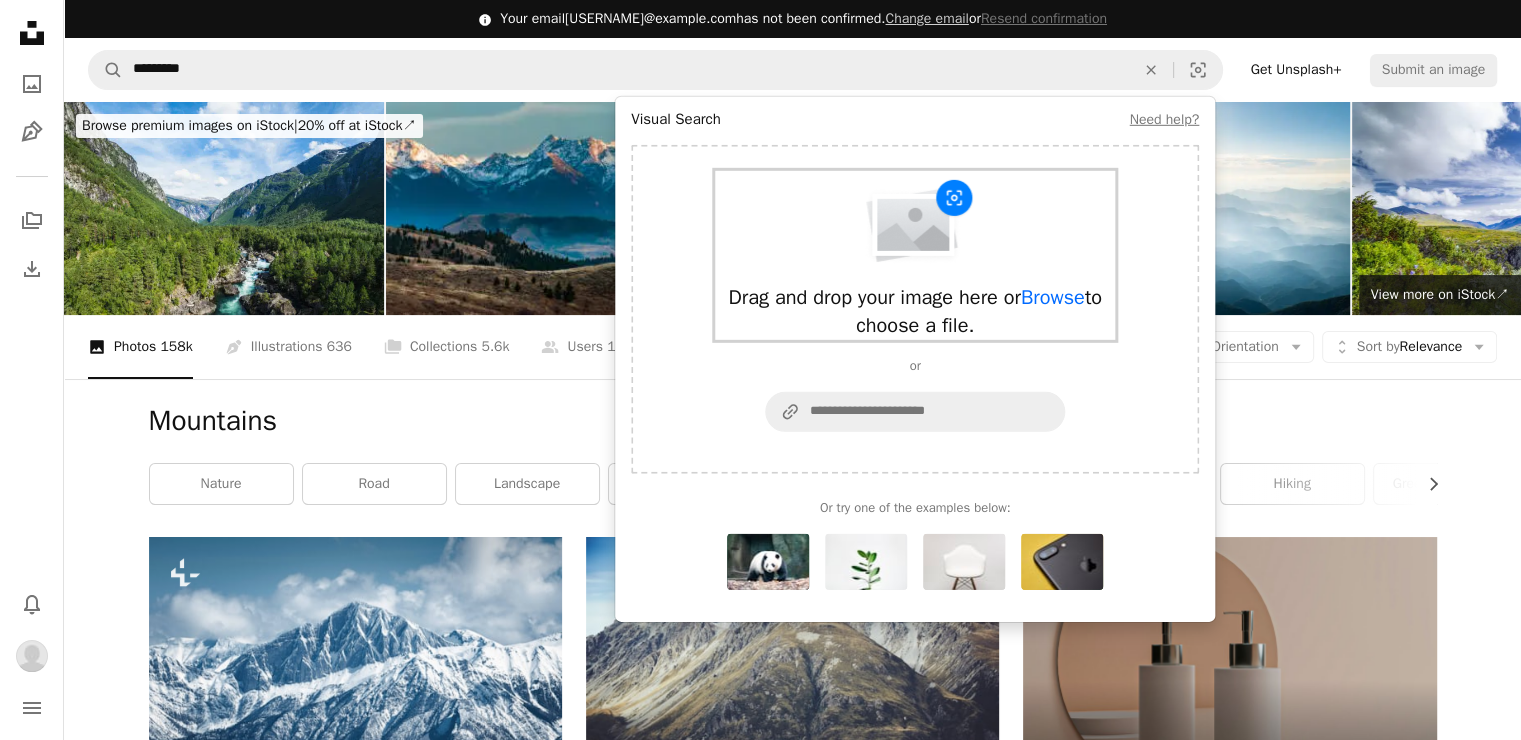 click on "Drag and drop your image here or  Browse  to choose a file." at bounding box center (915, 255) 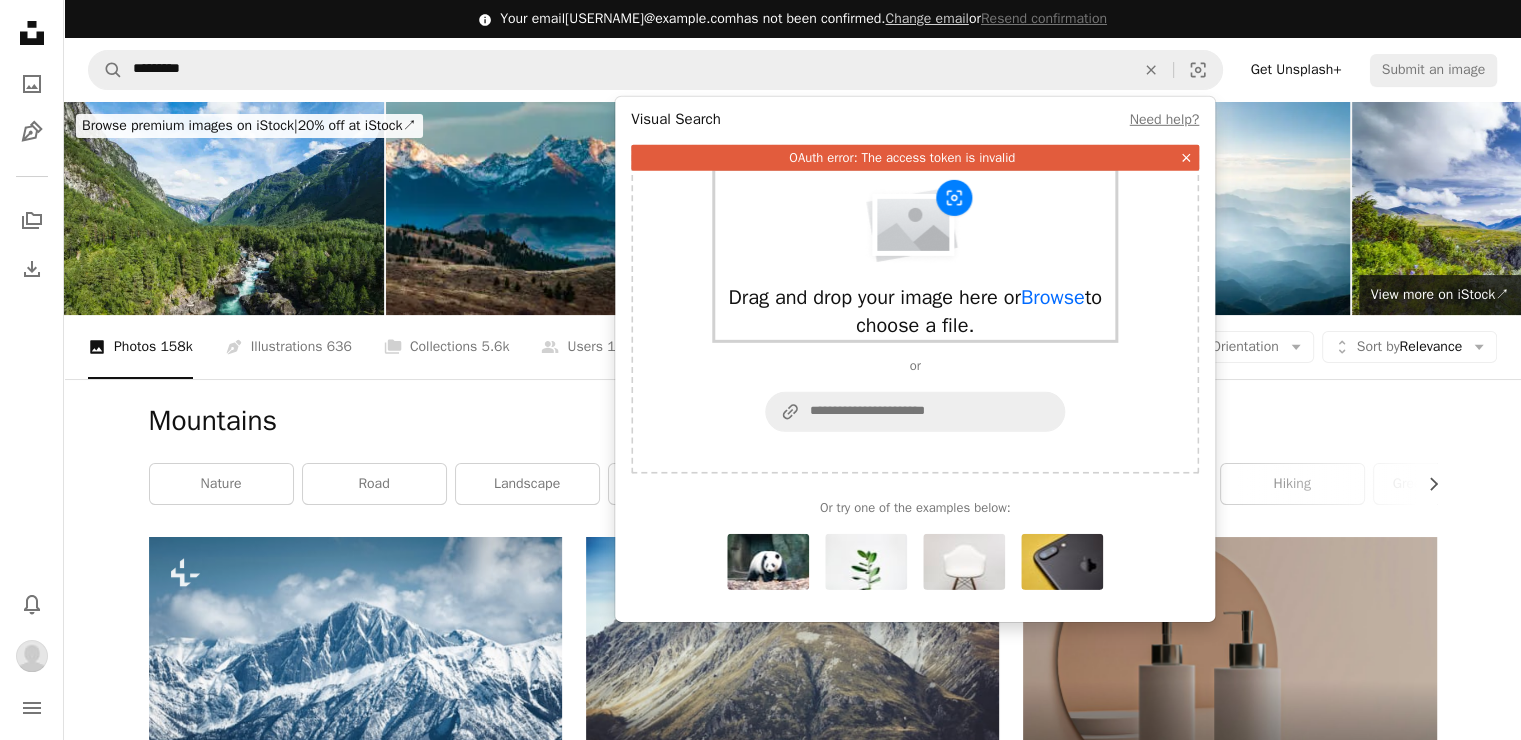 click at bounding box center (915, 223) 